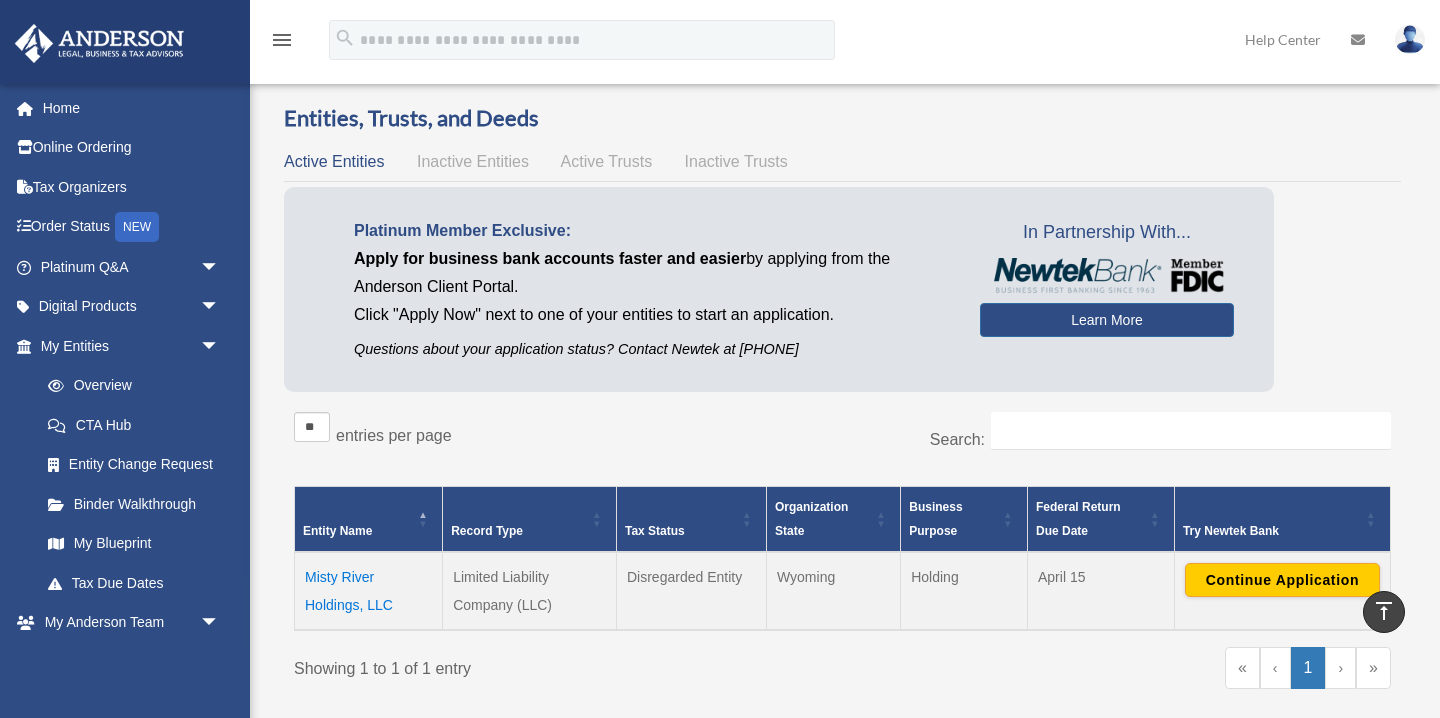 scroll, scrollTop: 0, scrollLeft: 0, axis: both 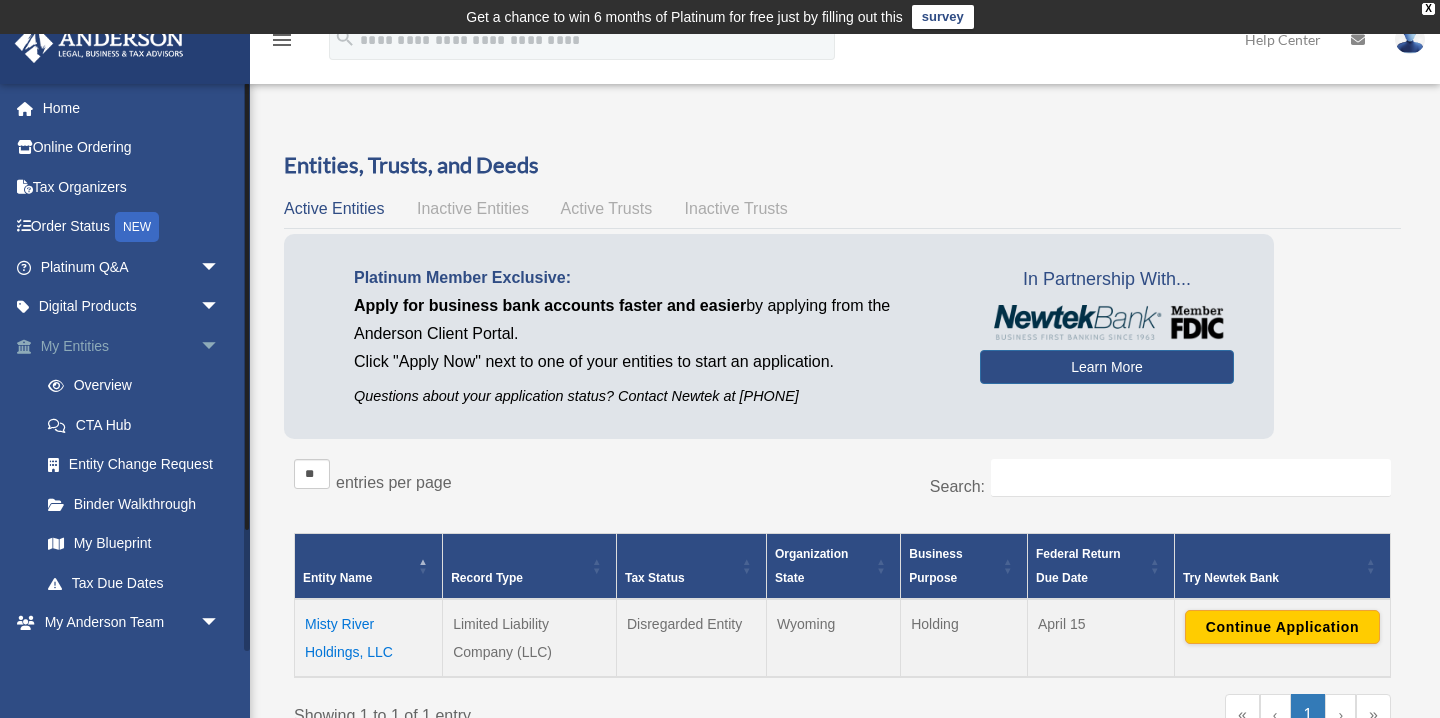 click on "arrow_drop_down" at bounding box center (220, 346) 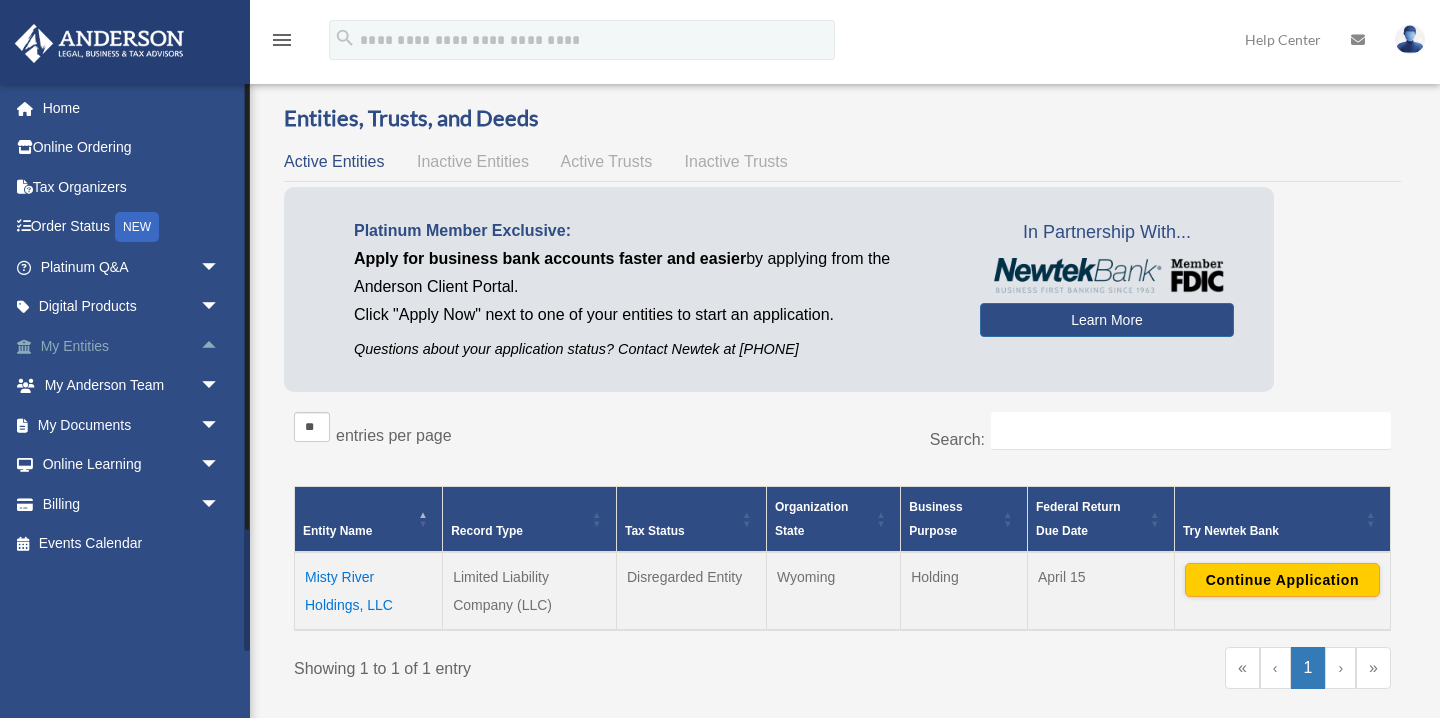 scroll, scrollTop: 78, scrollLeft: 0, axis: vertical 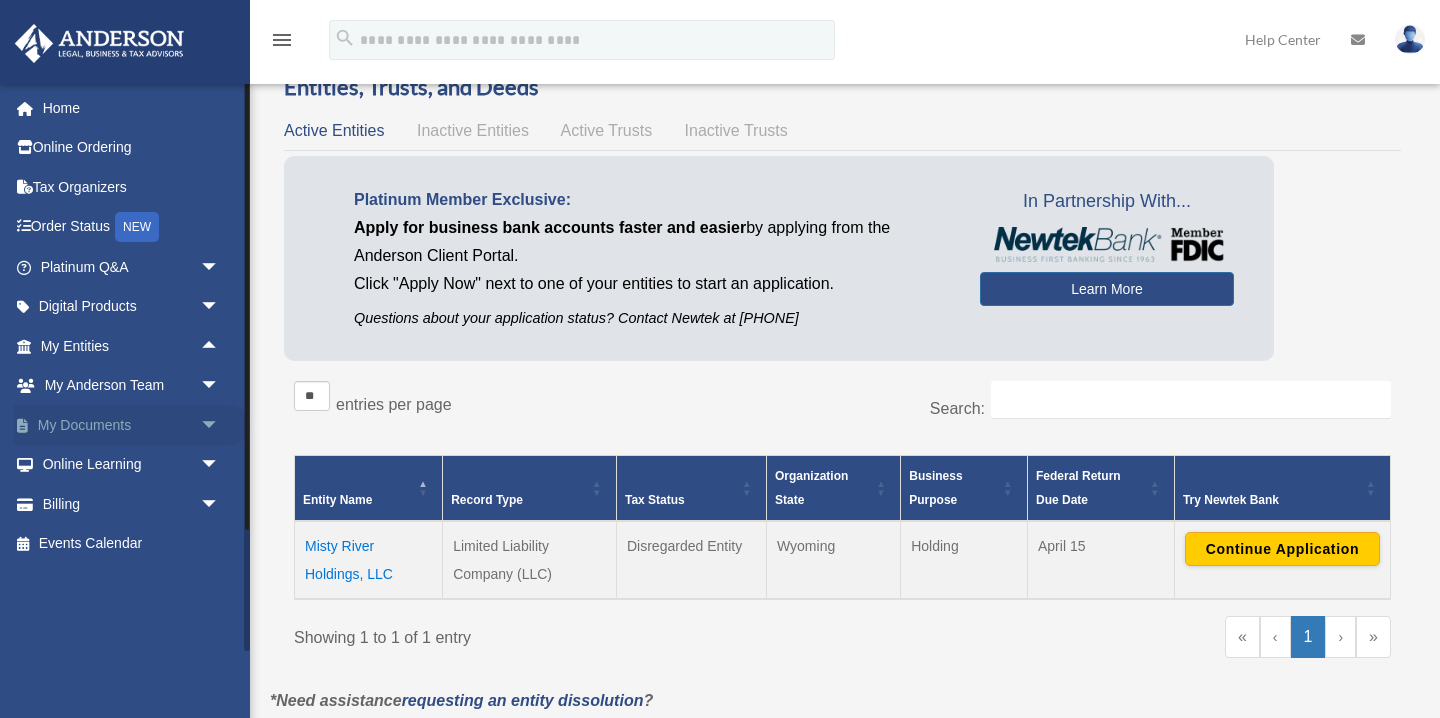 click on "arrow_drop_down" at bounding box center [220, 425] 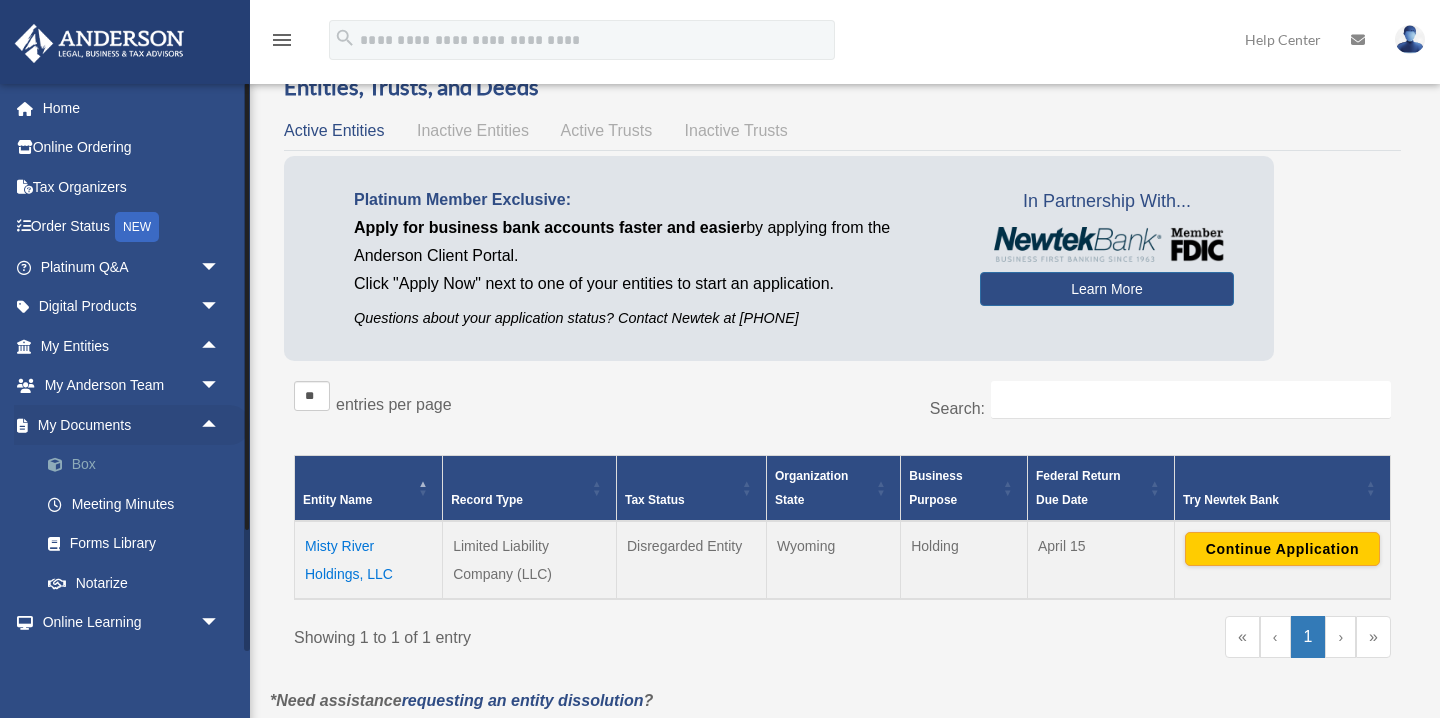 click on "Box" at bounding box center (139, 465) 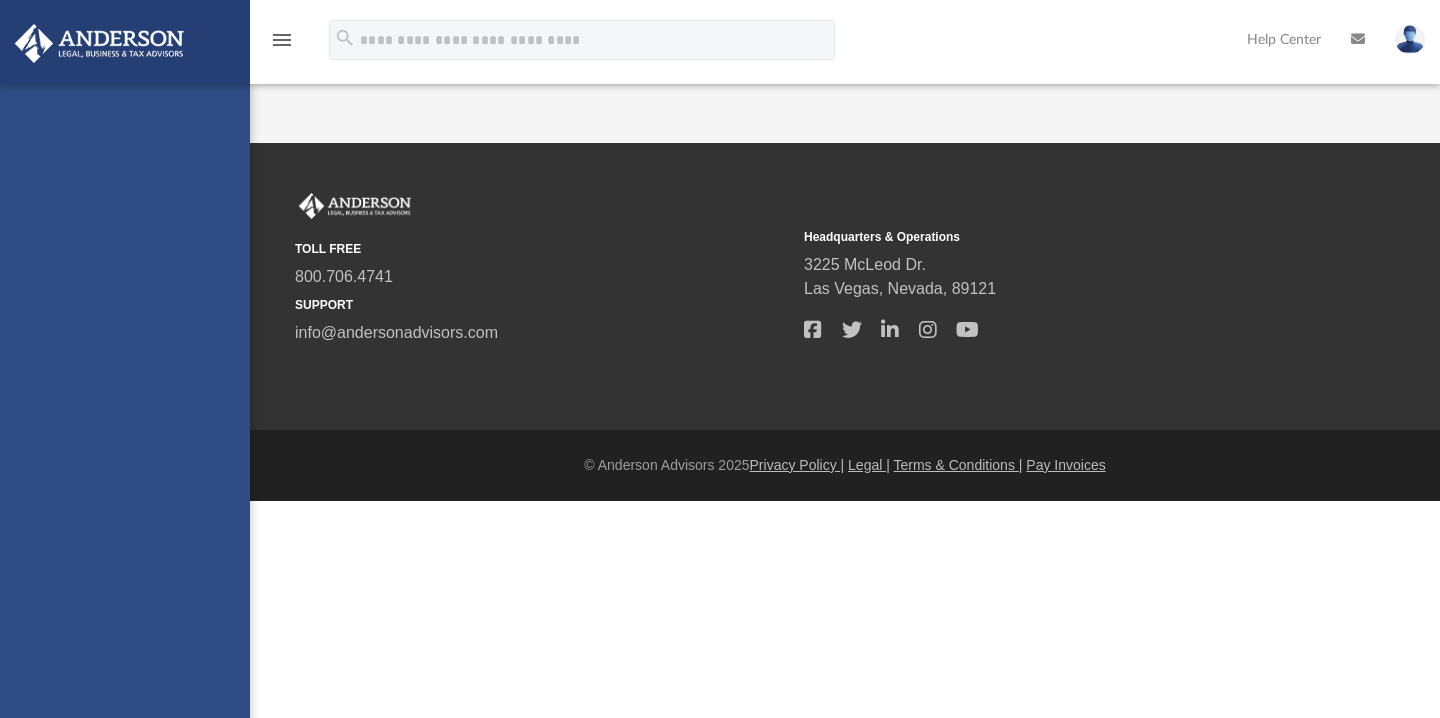 scroll, scrollTop: 0, scrollLeft: 0, axis: both 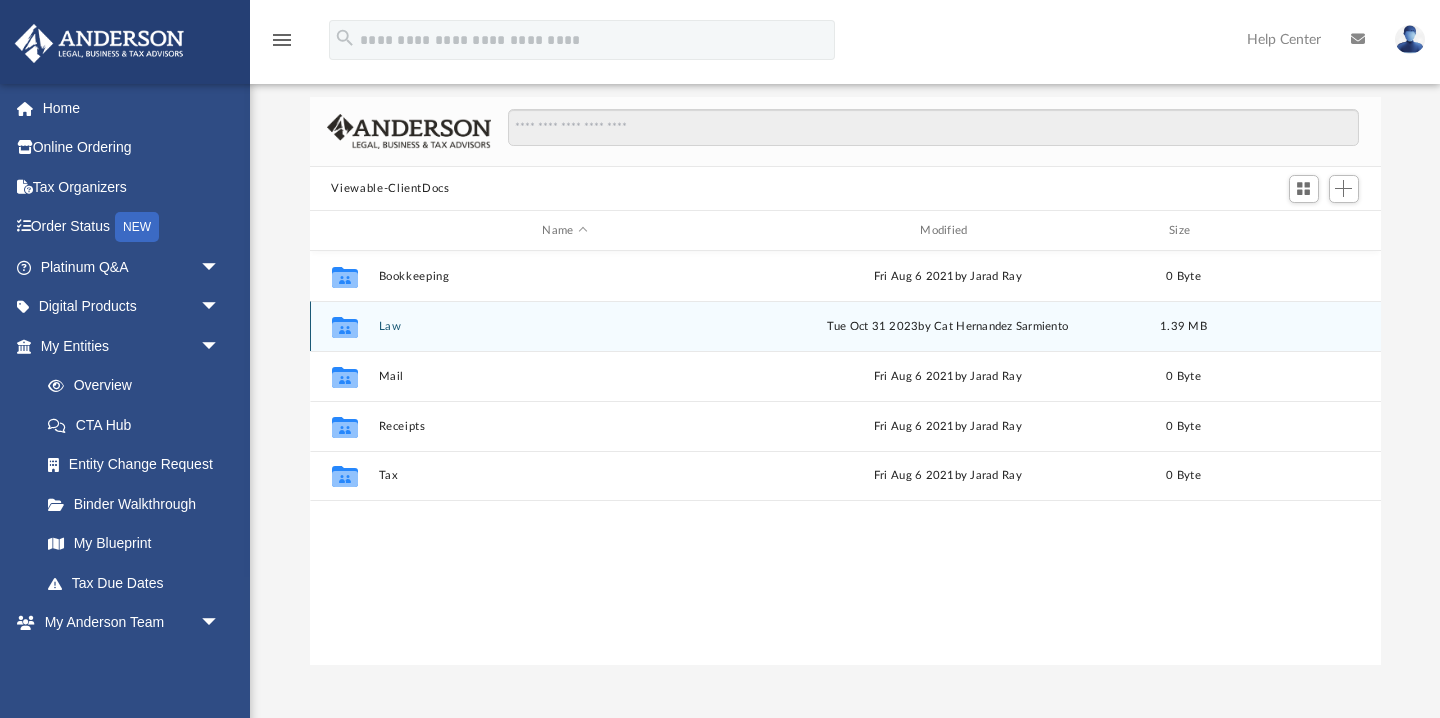 click 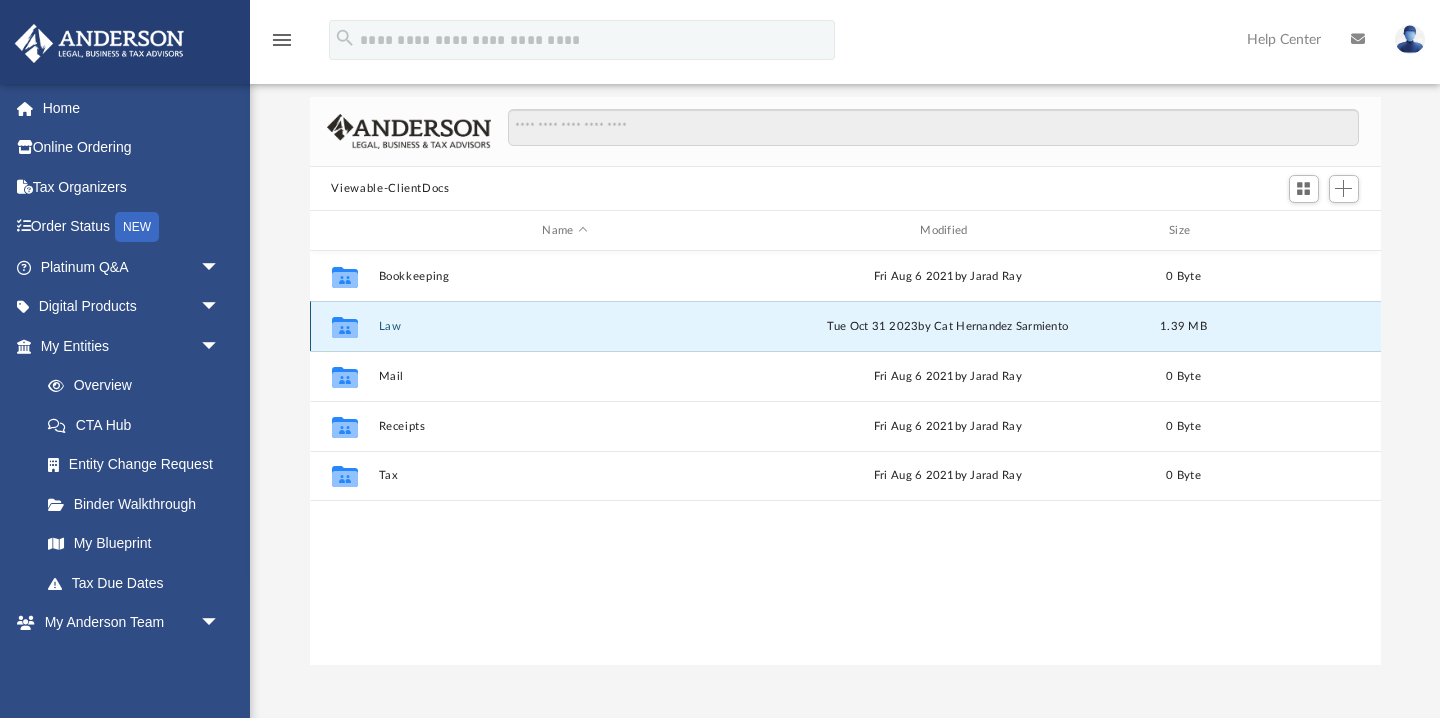 click on "Law" at bounding box center [565, 326] 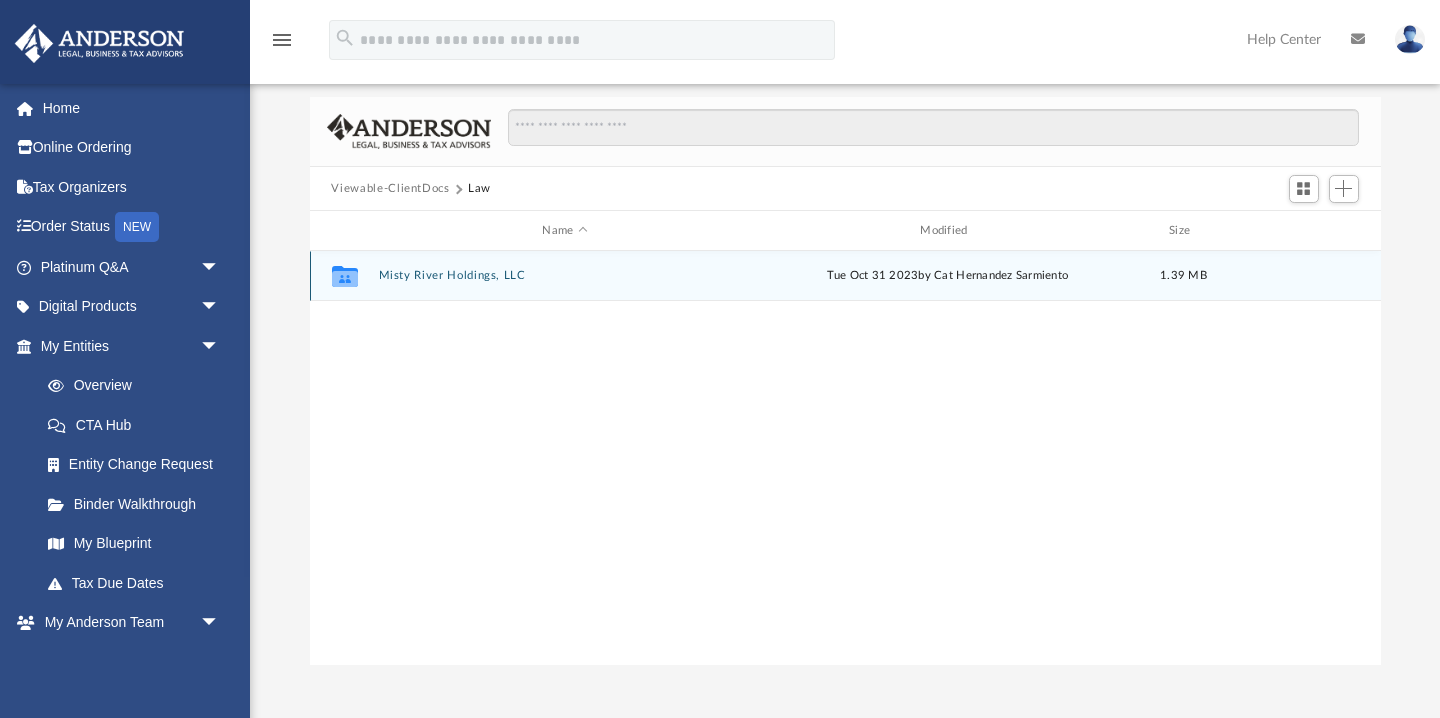 click on "Misty River Holdings, LLC" at bounding box center (565, 276) 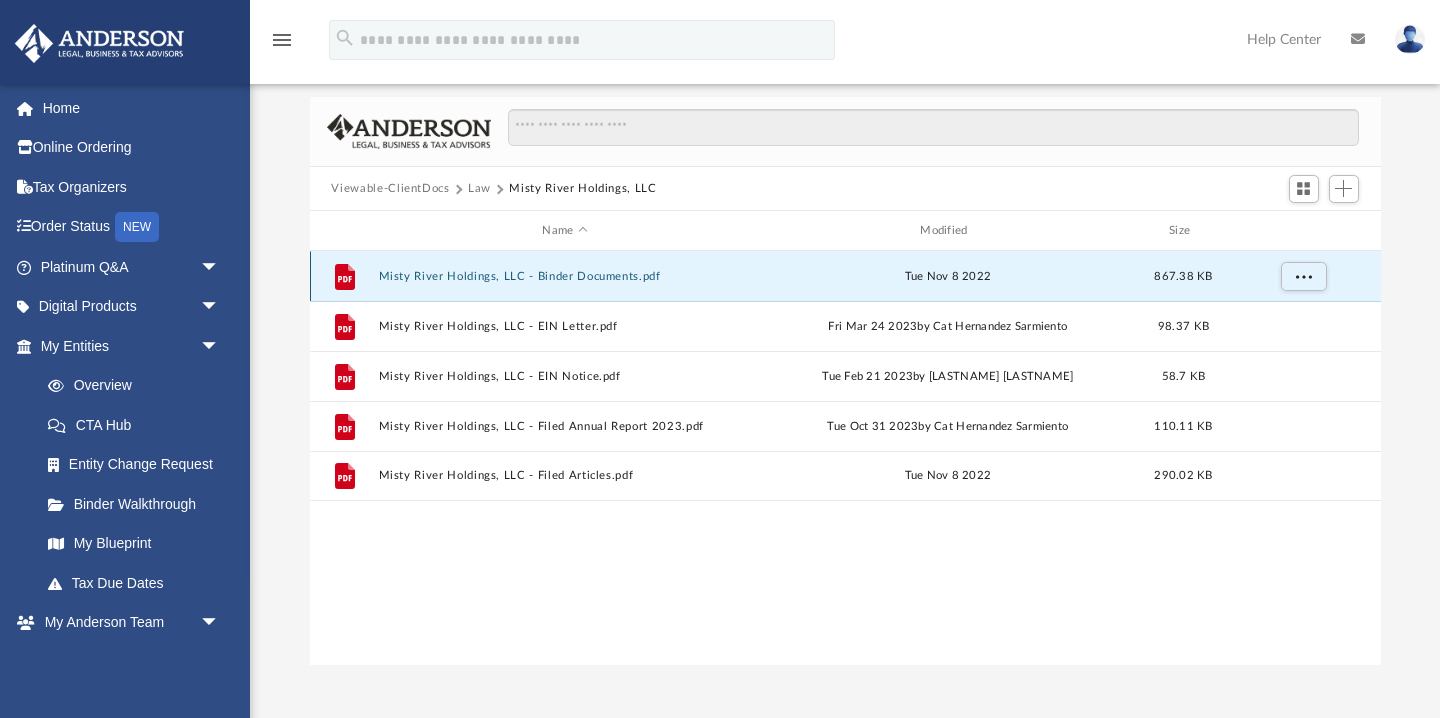 click on "Misty River Holdings, LLC - Binder Documents.pdf" at bounding box center (565, 276) 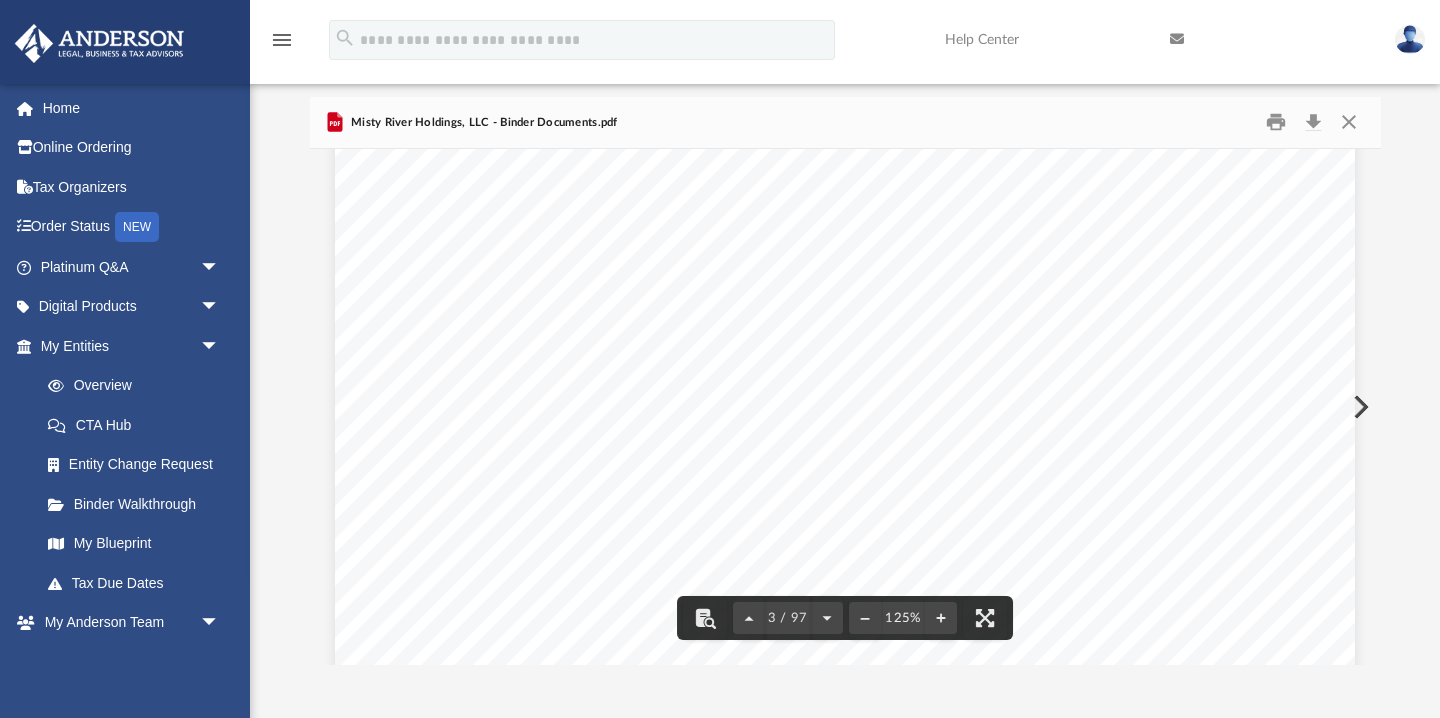 scroll, scrollTop: 2944, scrollLeft: 0, axis: vertical 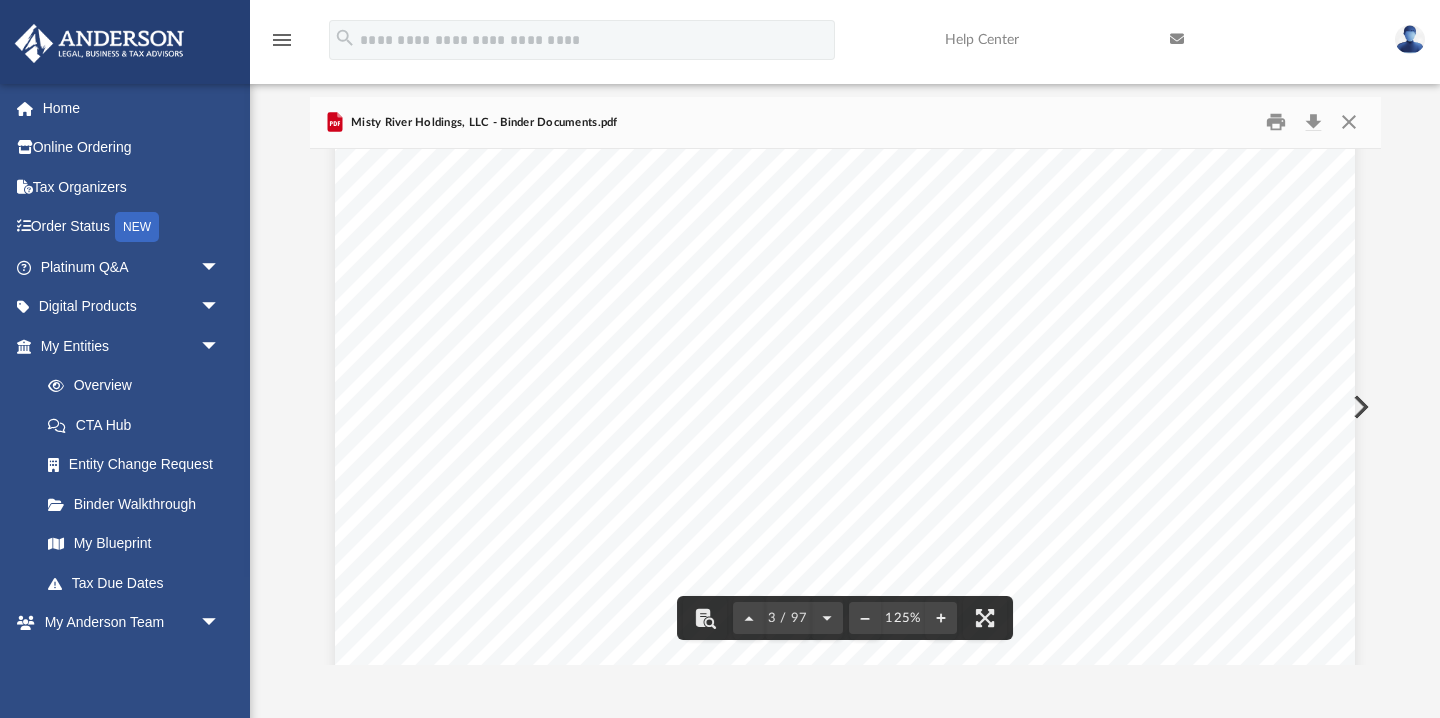 click on "Organization" at bounding box center (539, 350) 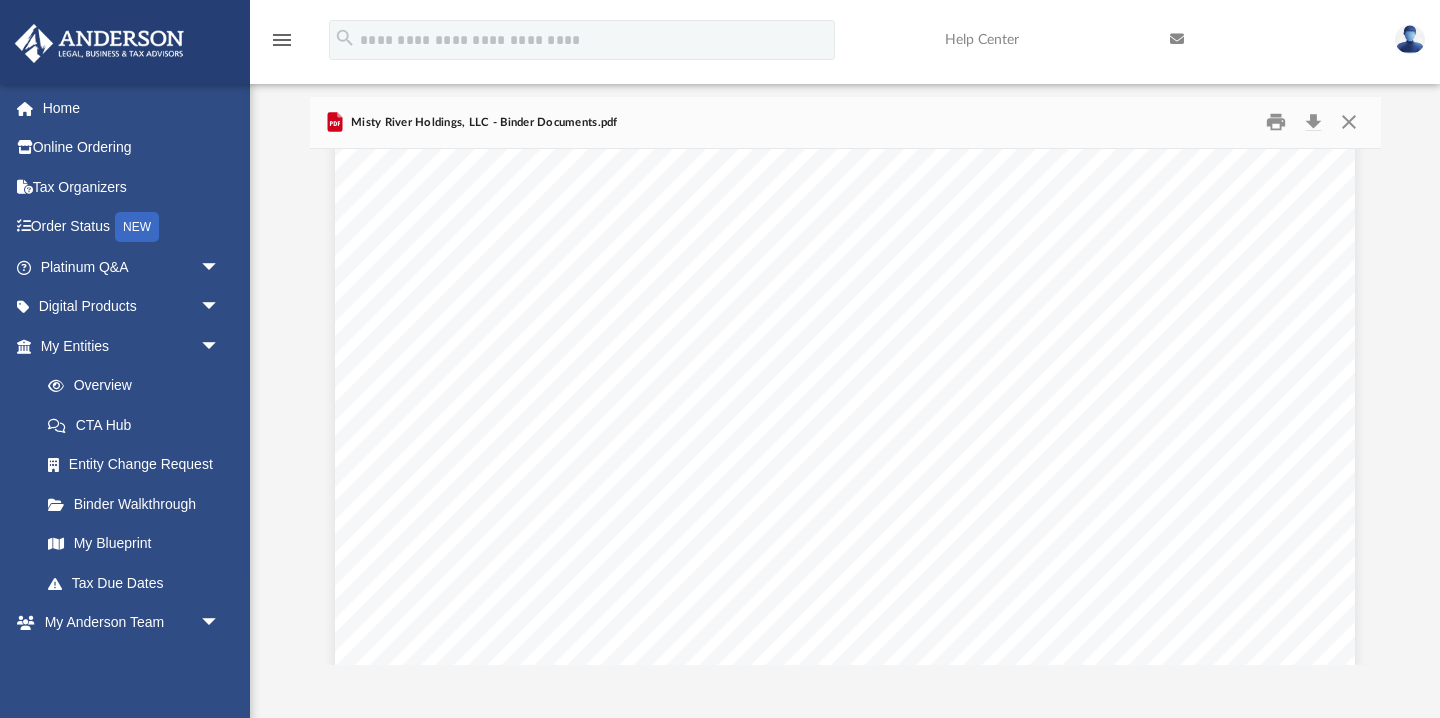 scroll, scrollTop: 2931, scrollLeft: 0, axis: vertical 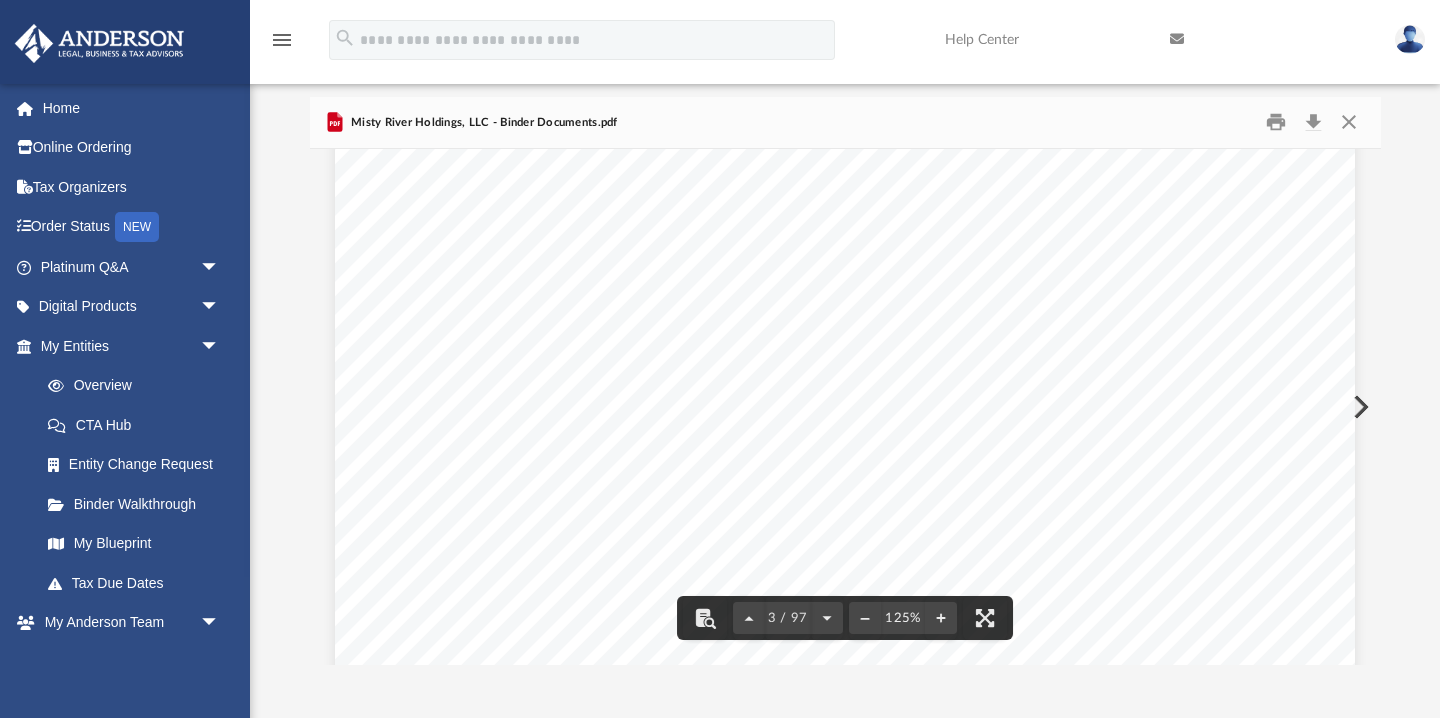 click on "your limited liability company can be found here along with any other" at bounding box center [957, 347] 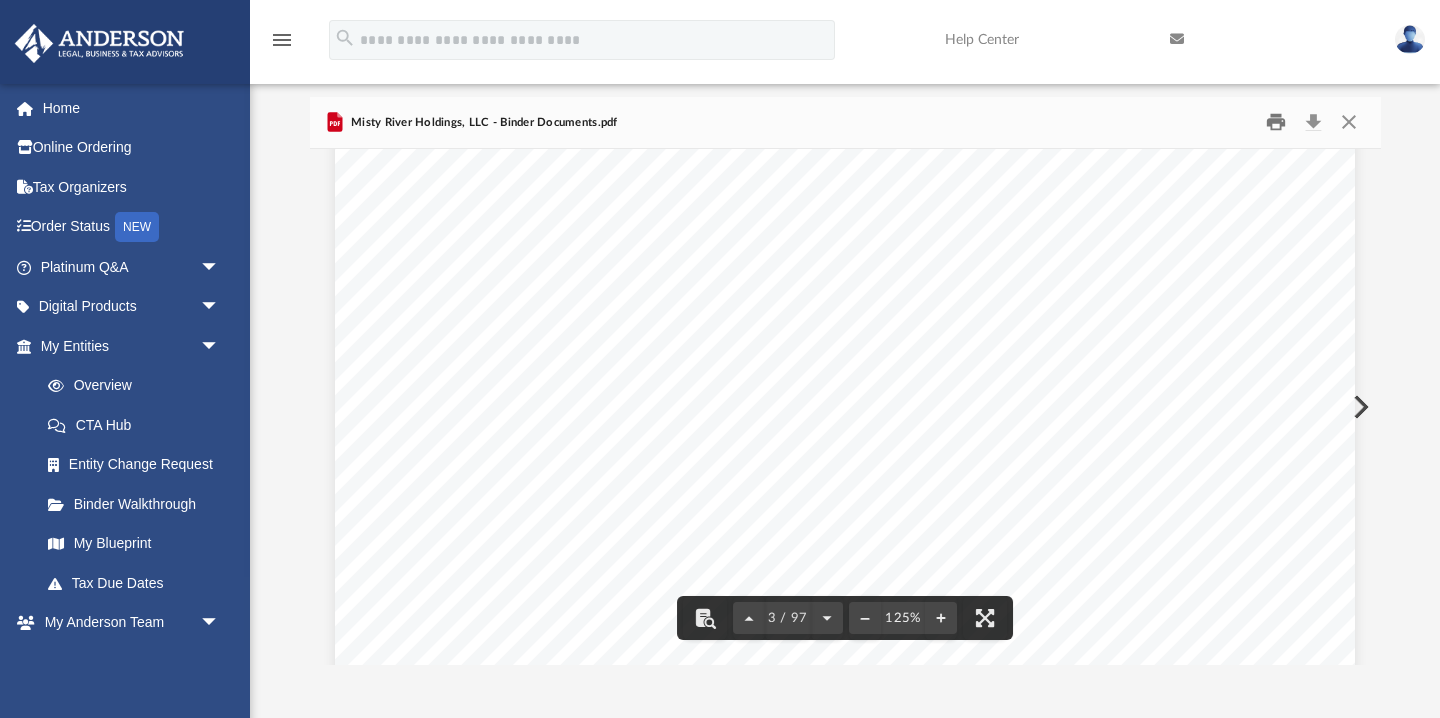 click at bounding box center (1276, 122) 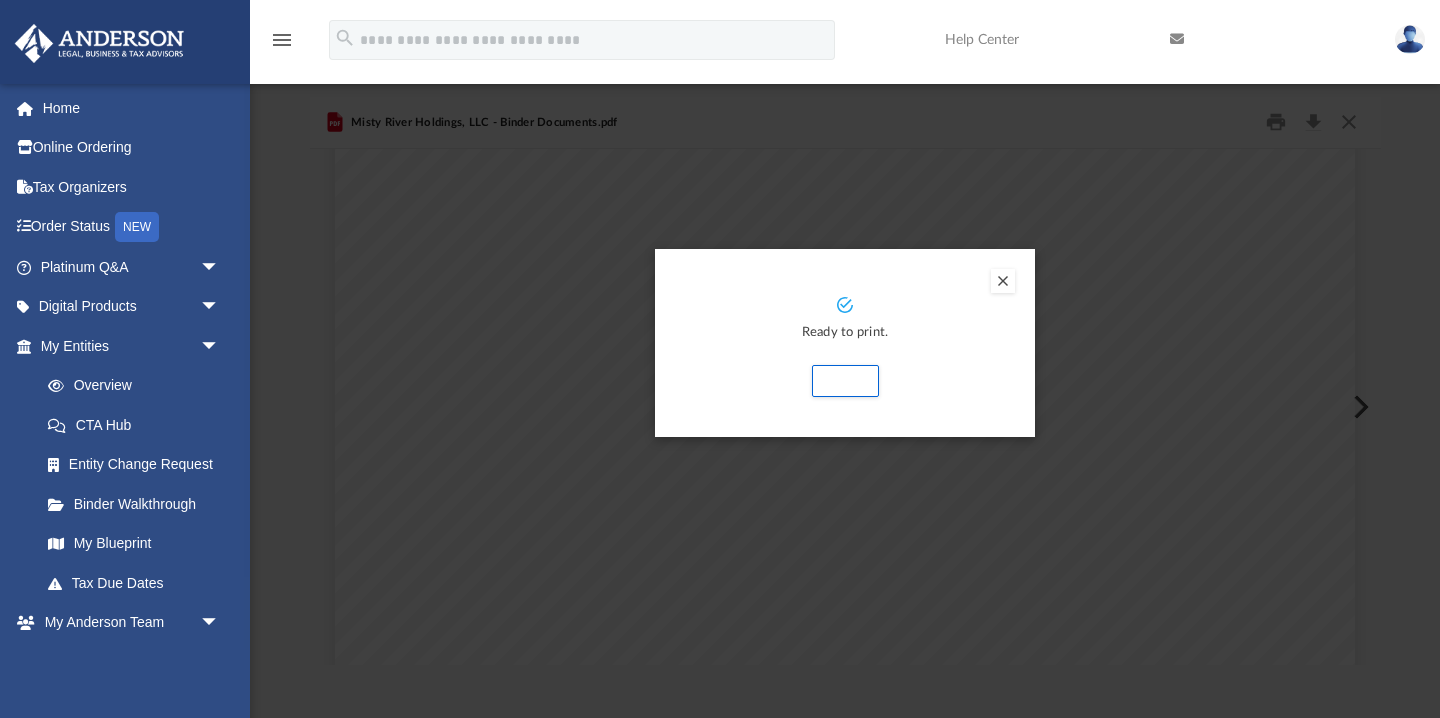 click at bounding box center [1003, 281] 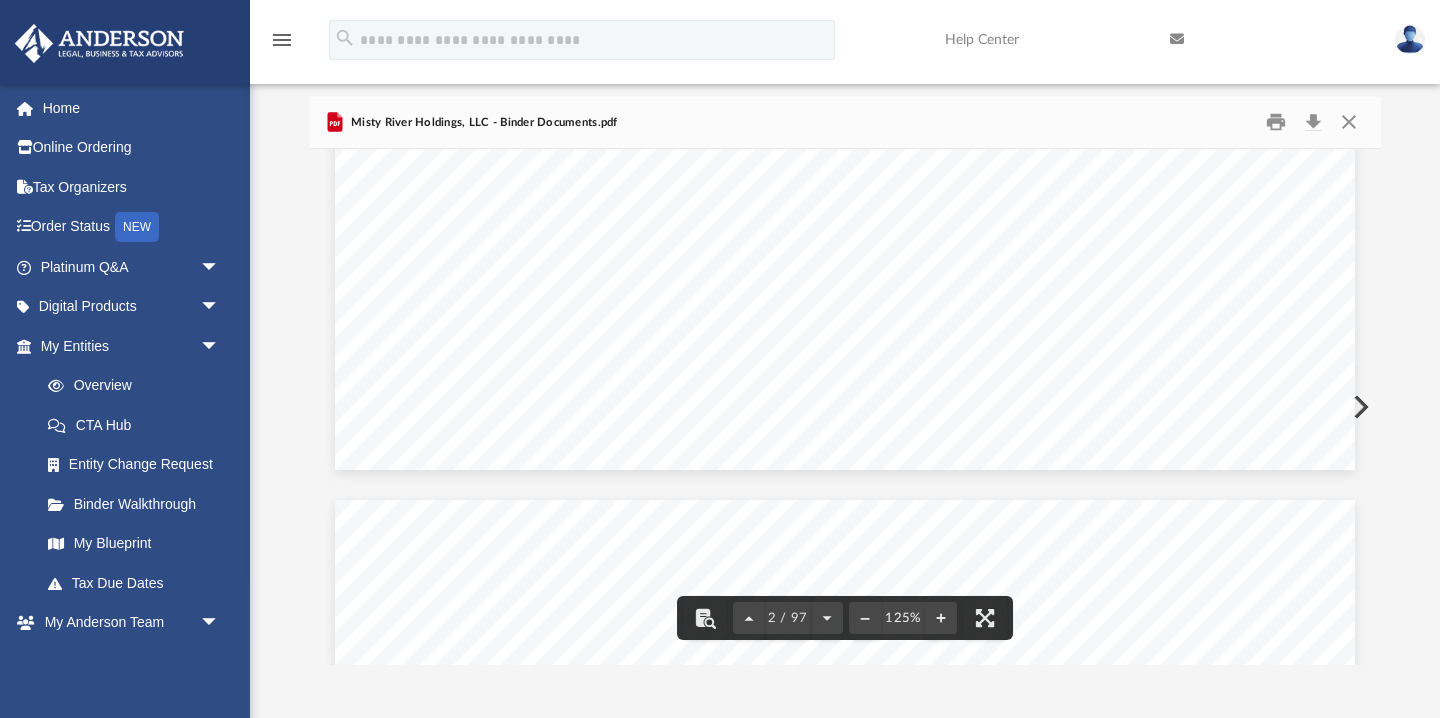 scroll, scrollTop: 2361, scrollLeft: 0, axis: vertical 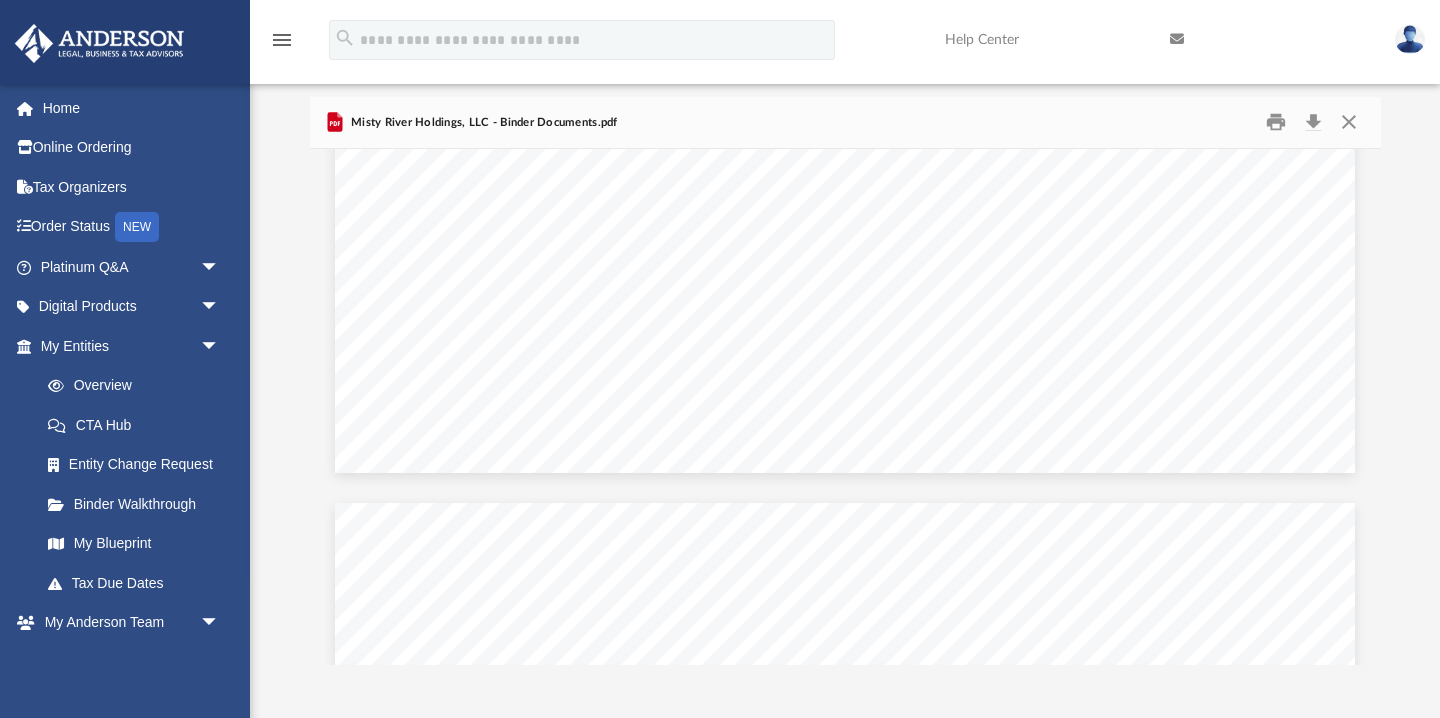 click on "menu" at bounding box center (282, 40) 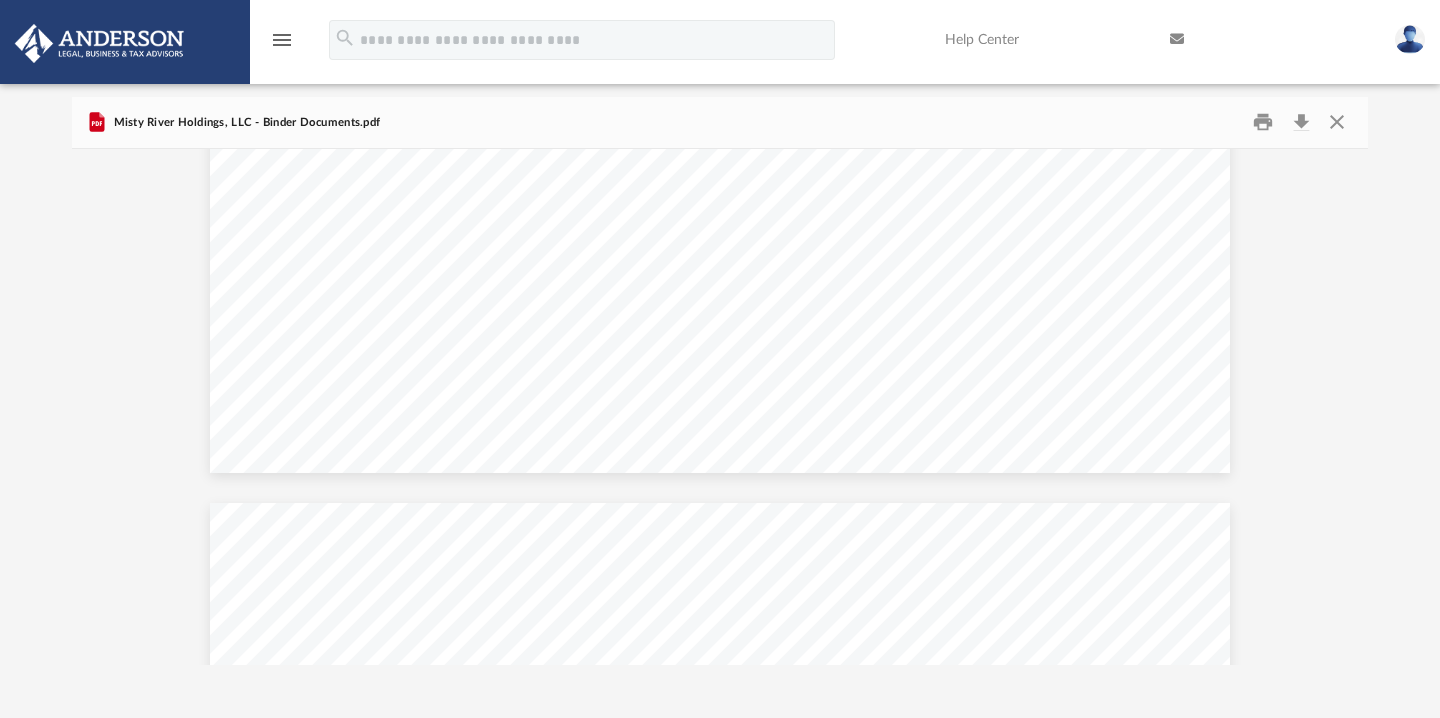 scroll, scrollTop: 1, scrollLeft: 1, axis: both 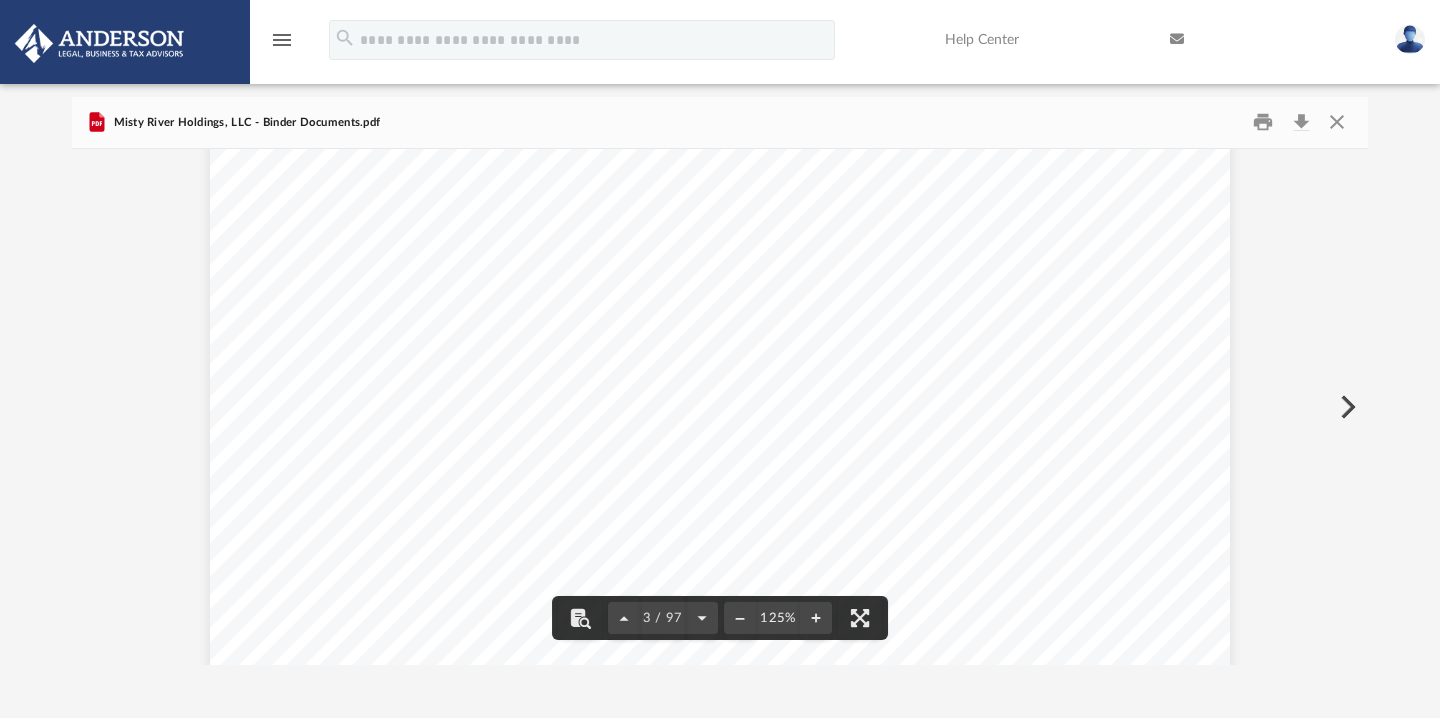 click on "Articles of" at bounding box center (398, 480) 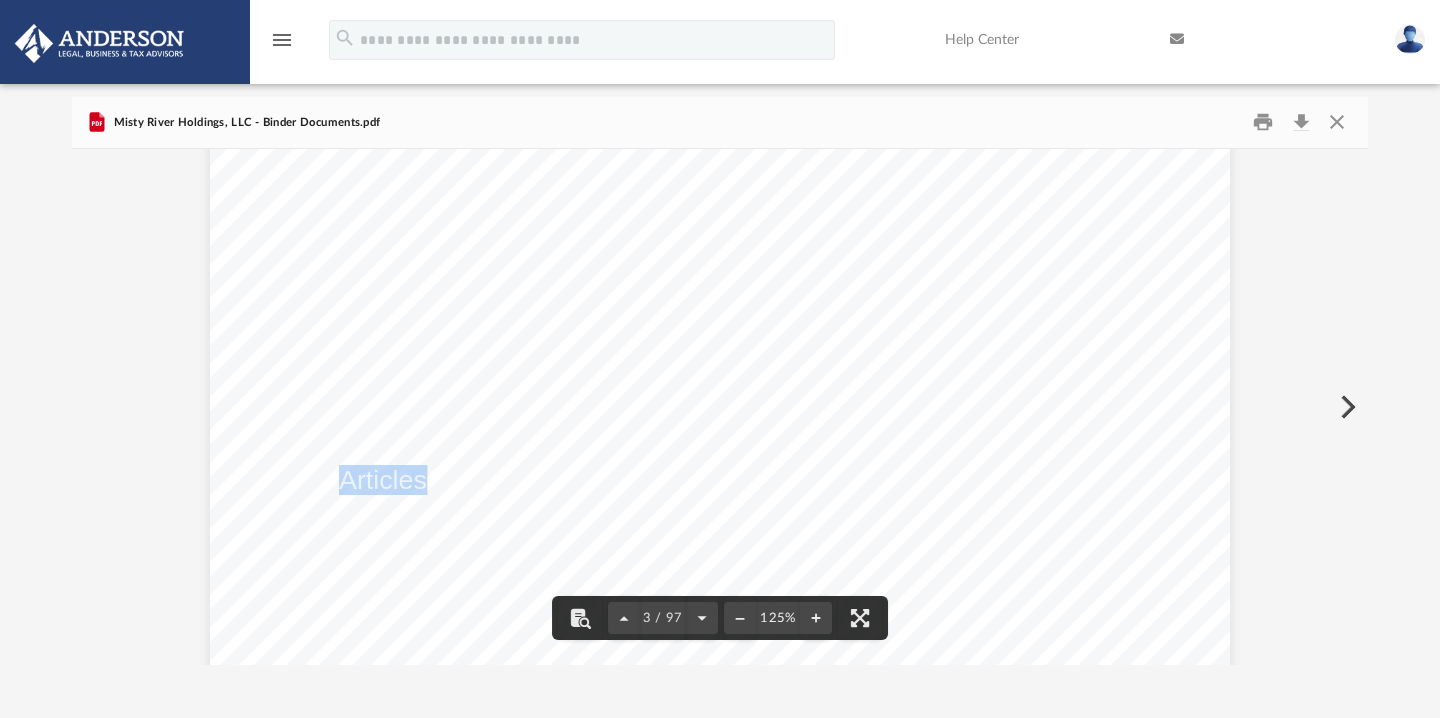 click on "Articles of" at bounding box center [398, 480] 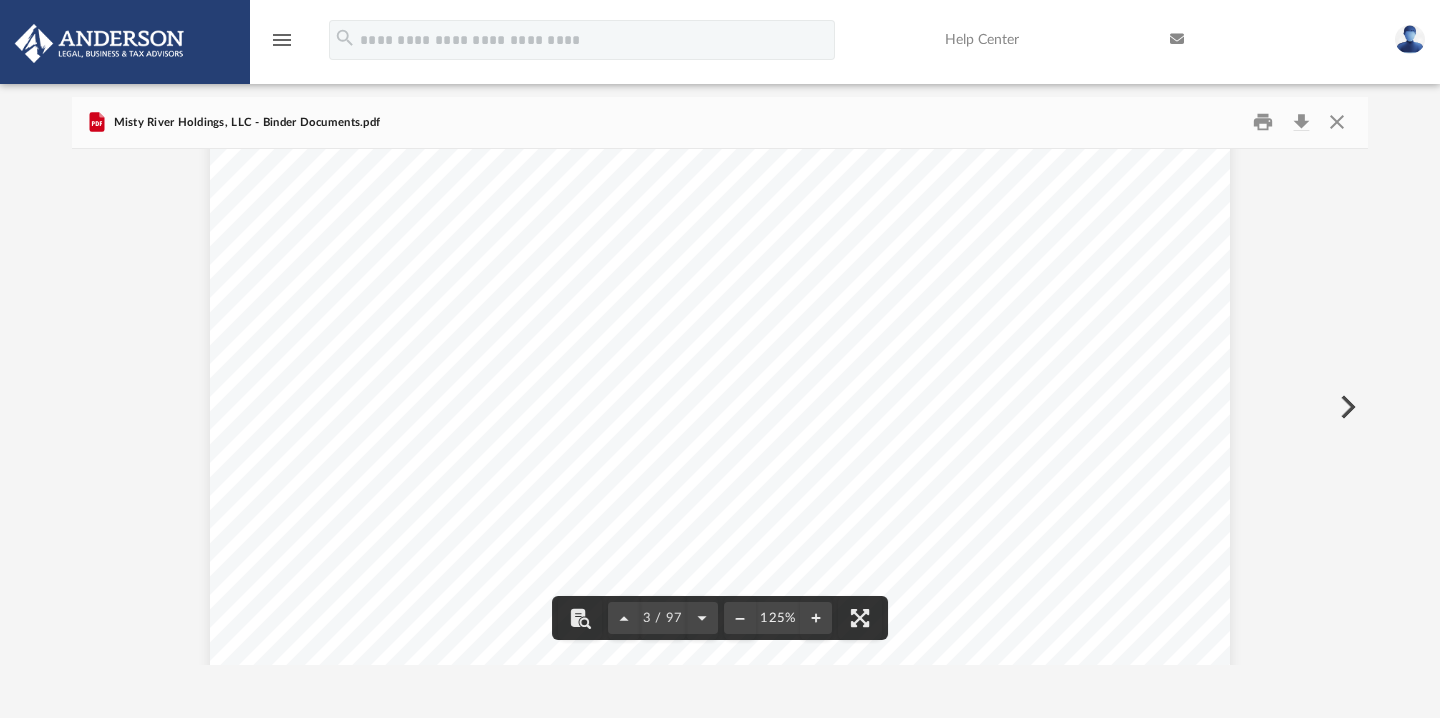 click on "The Articles of" at bounding box center (620, 474) 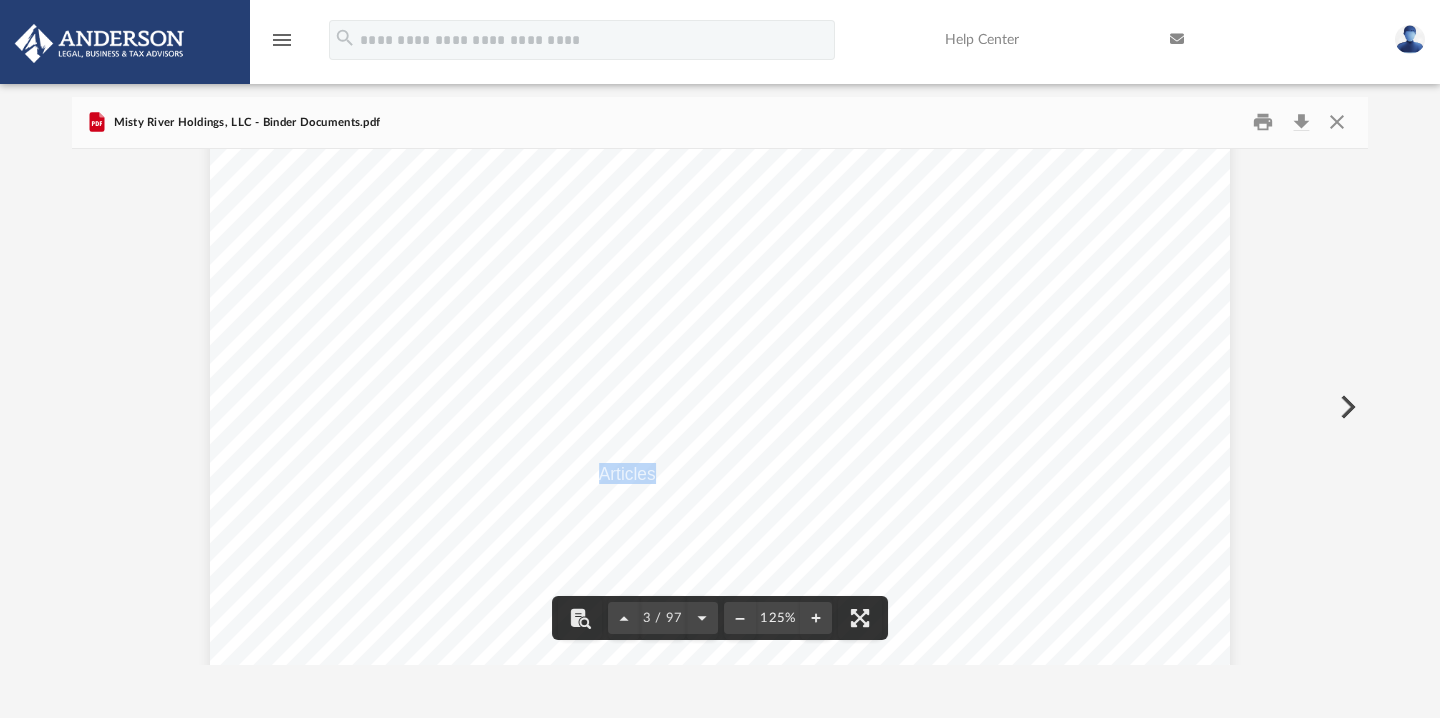click on "The Articles of" at bounding box center (620, 474) 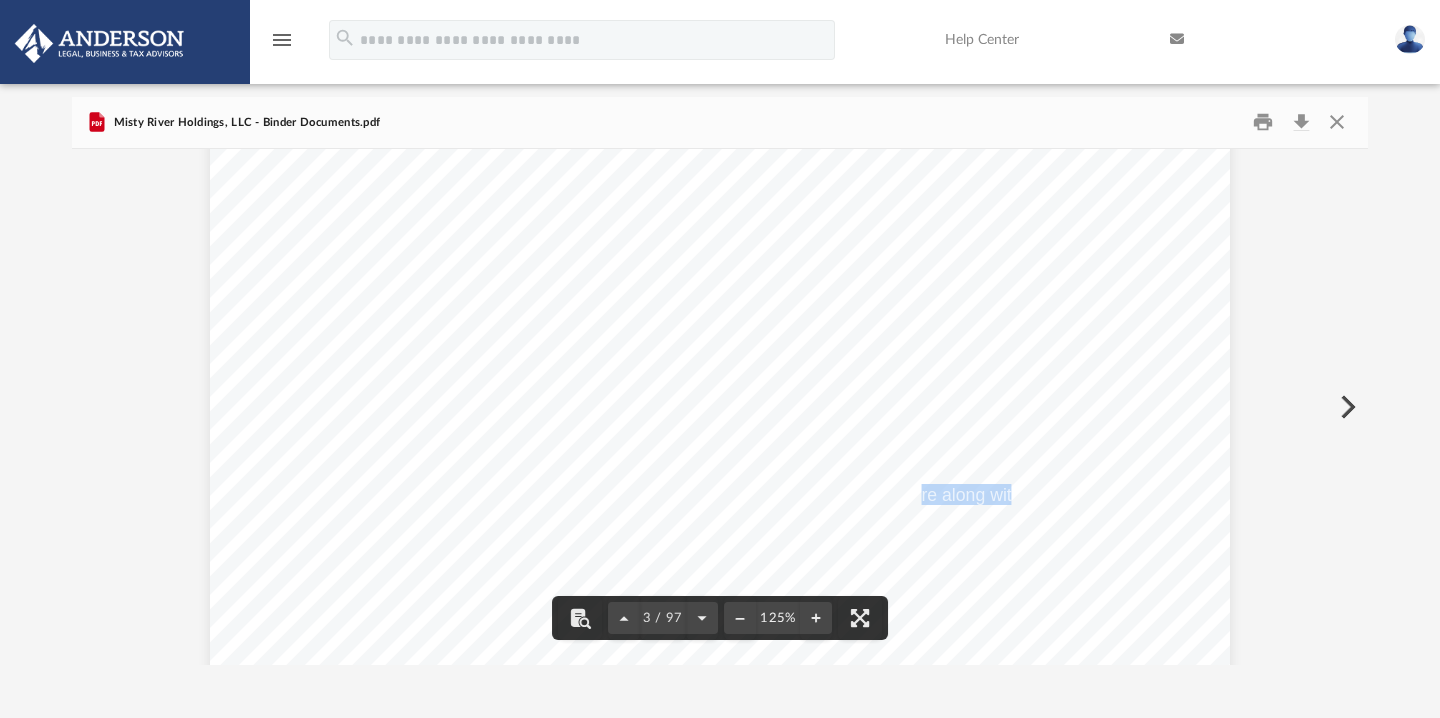 drag, startPoint x: 1015, startPoint y: 496, endPoint x: 908, endPoint y: 498, distance: 107.01869 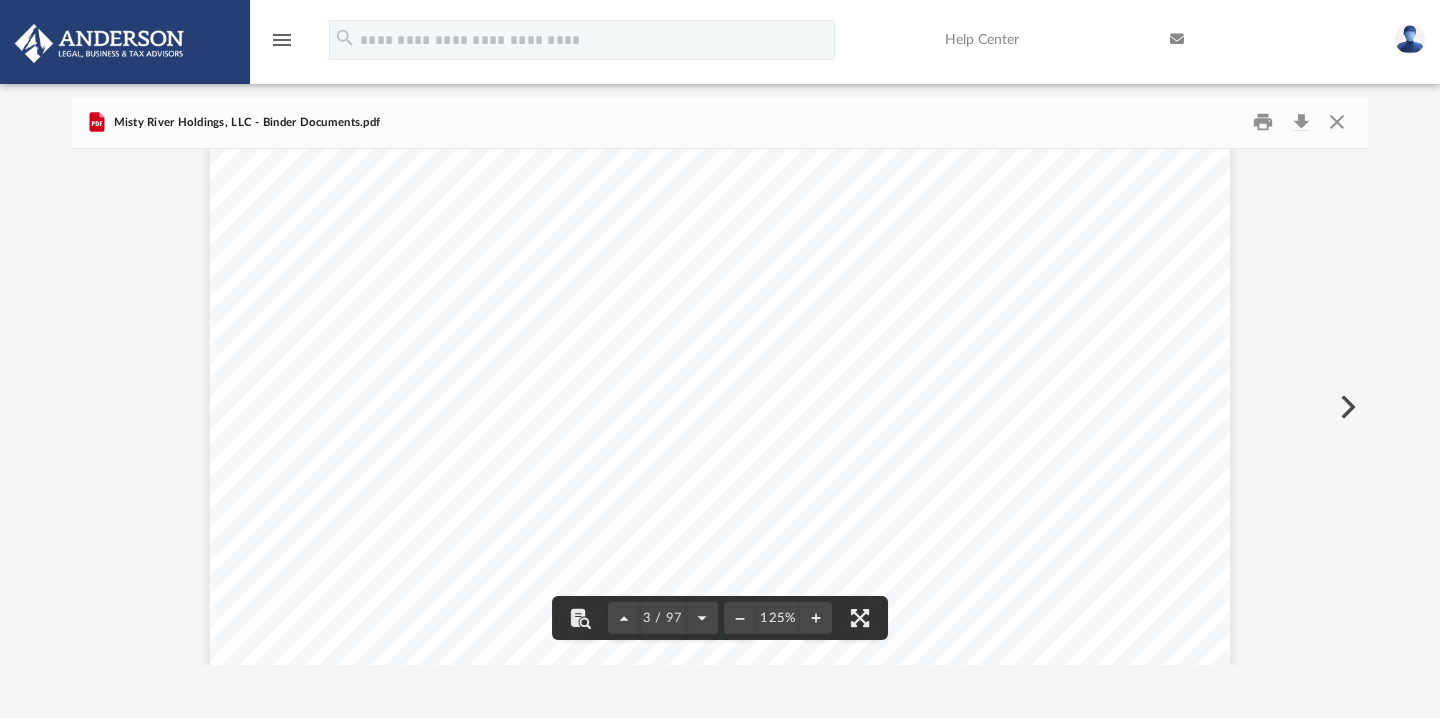 click on "Articles of" at bounding box center [398, 480] 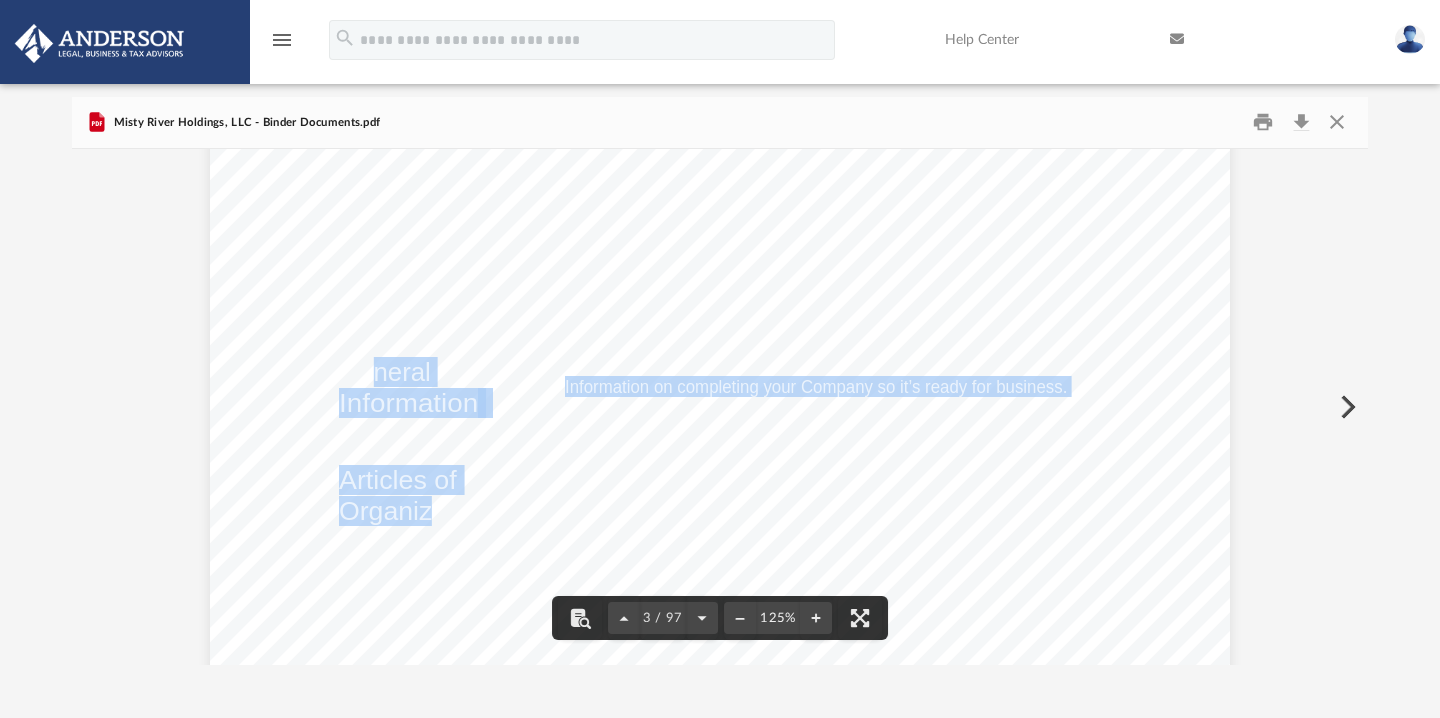 drag, startPoint x: 435, startPoint y: 502, endPoint x: 367, endPoint y: 295, distance: 217.883 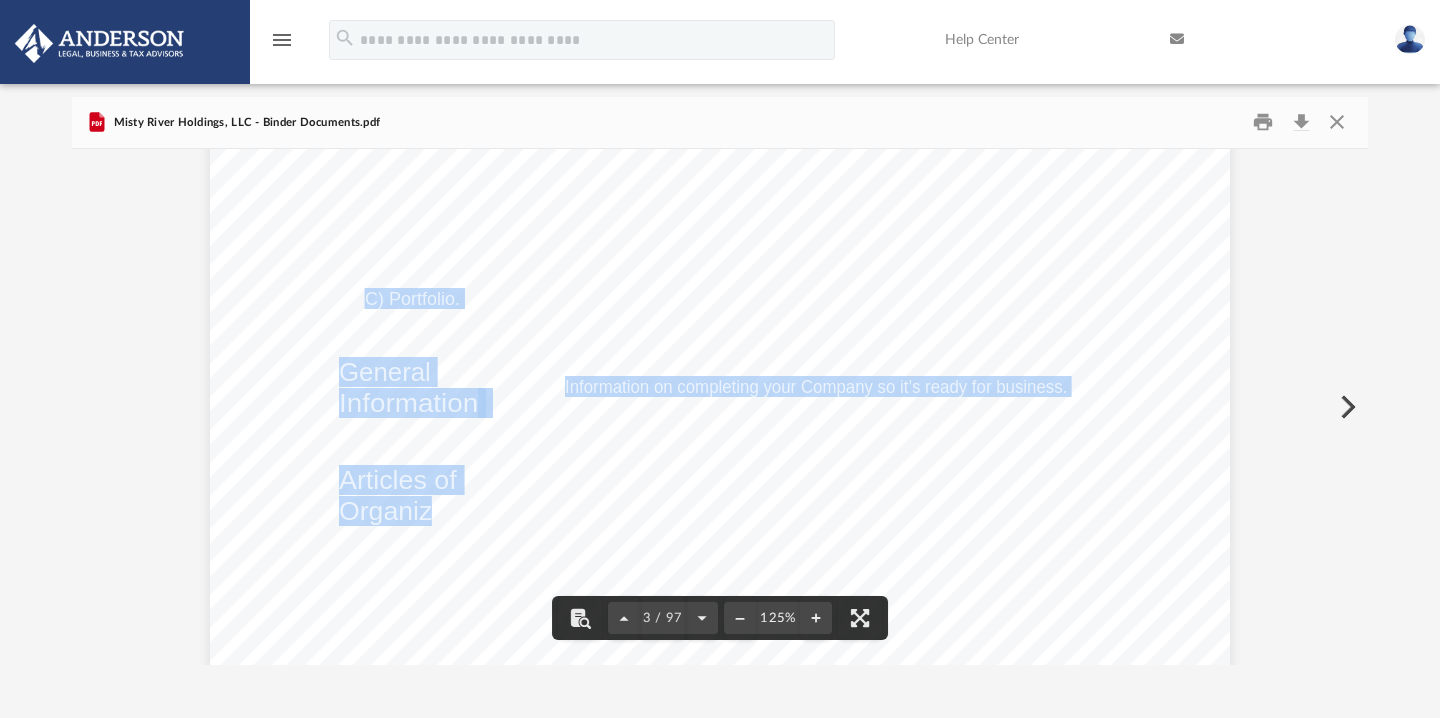 click at bounding box center [1346, 407] 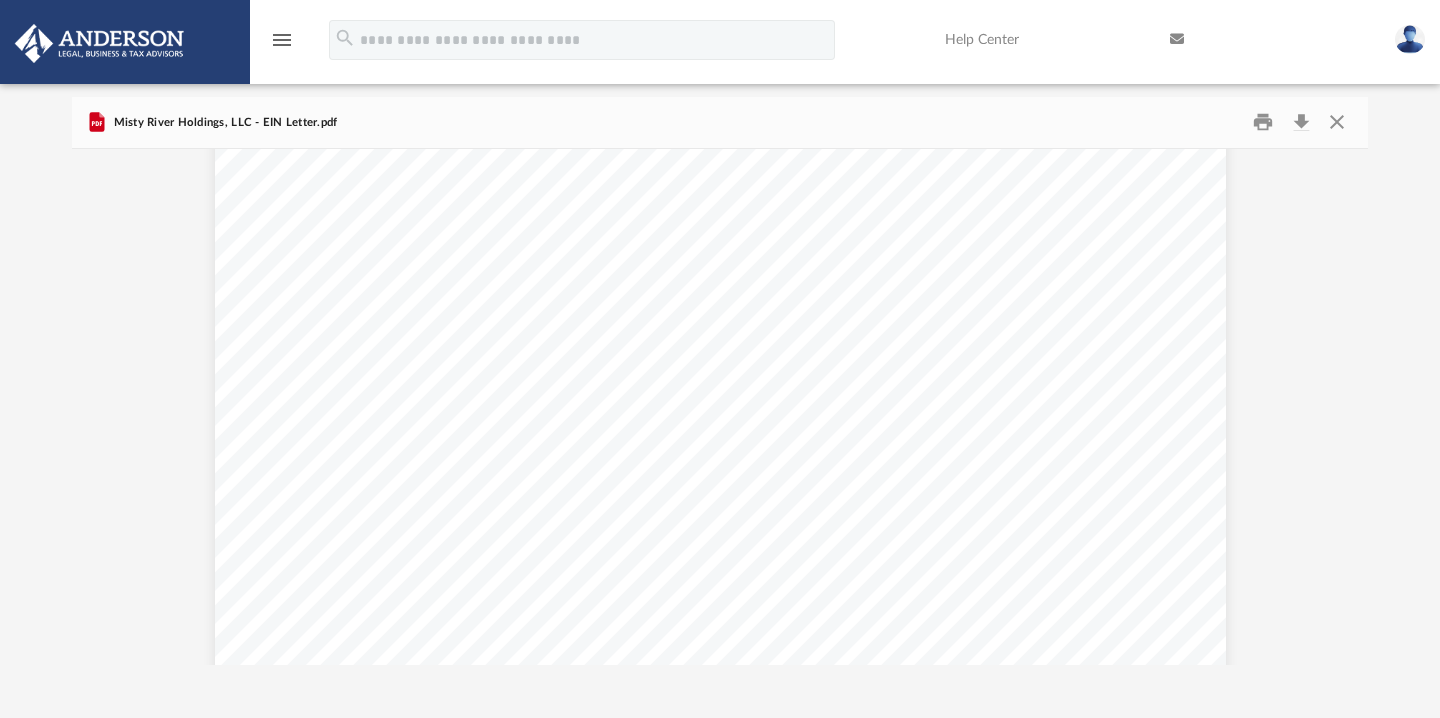 scroll, scrollTop: 0, scrollLeft: 0, axis: both 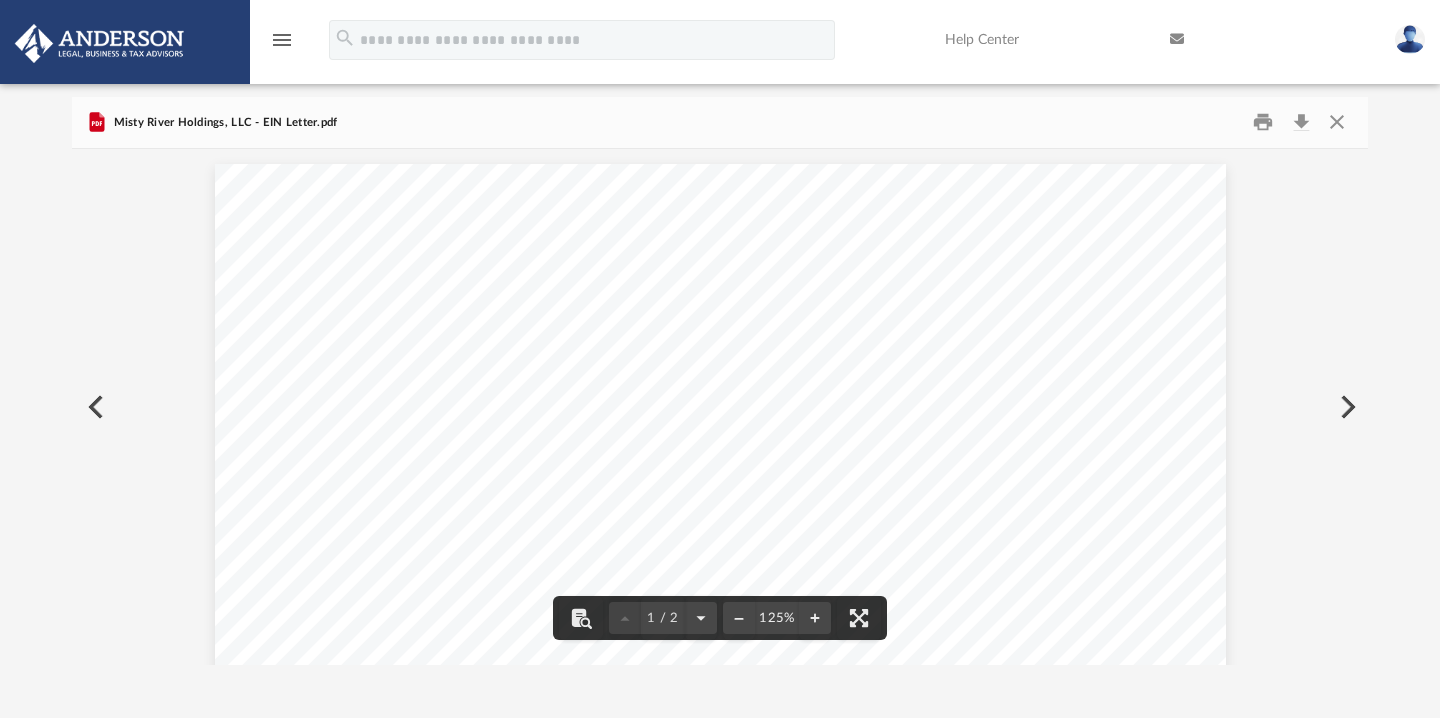 click at bounding box center [94, 407] 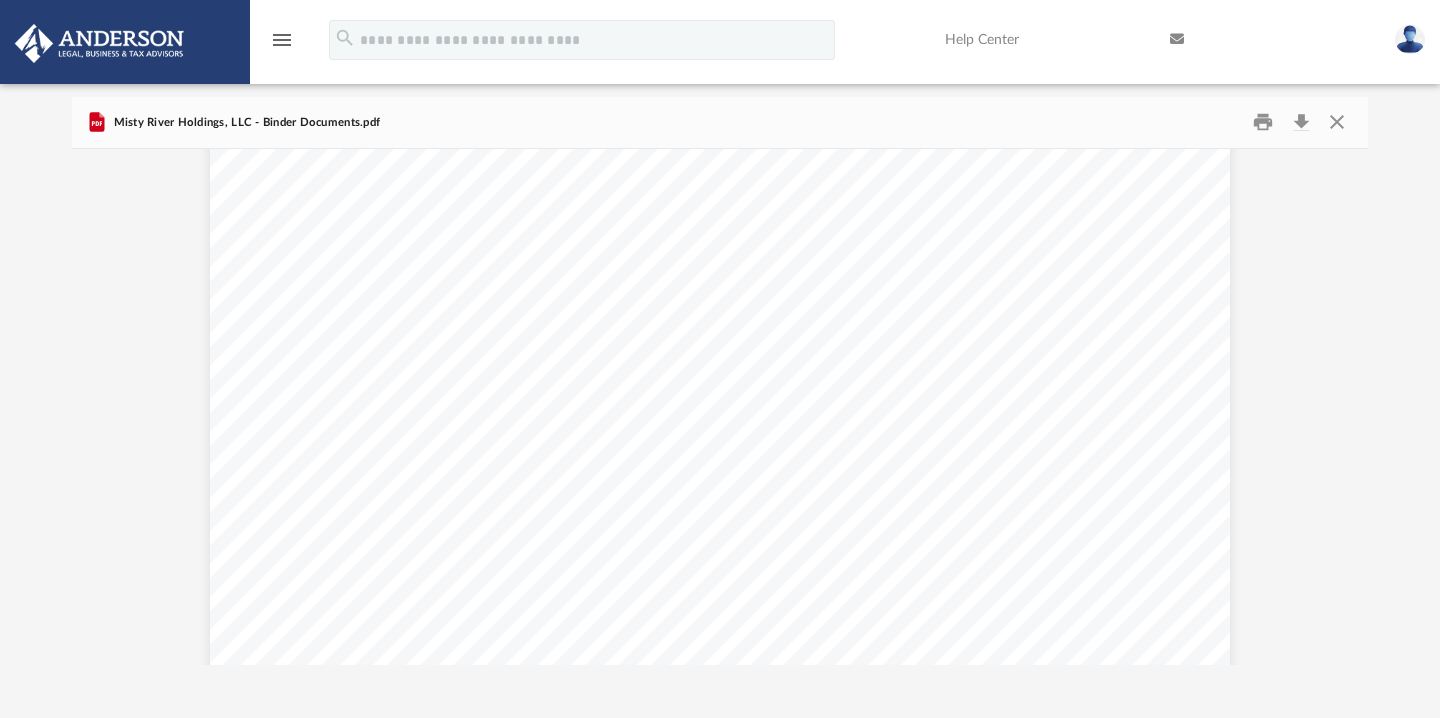 scroll, scrollTop: 3048, scrollLeft: 0, axis: vertical 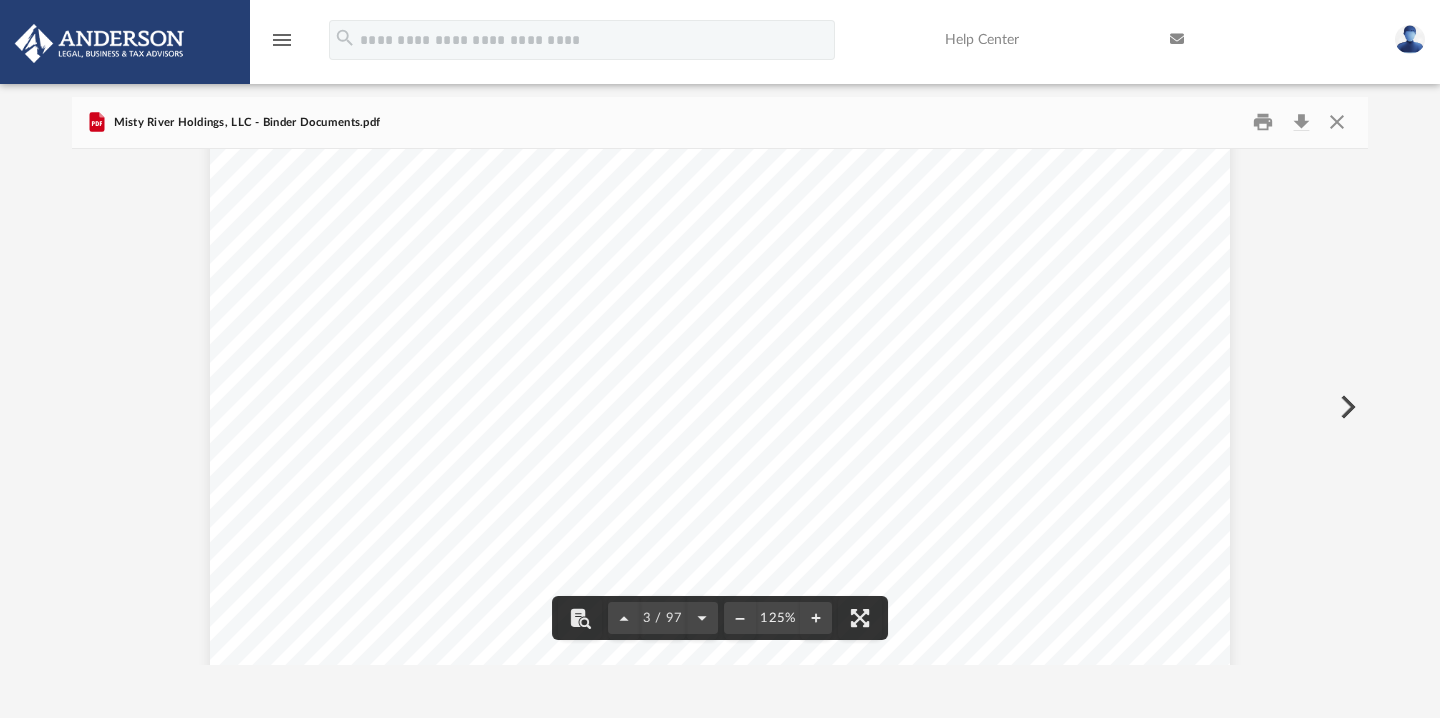 click on "Organization" at bounding box center (414, 246) 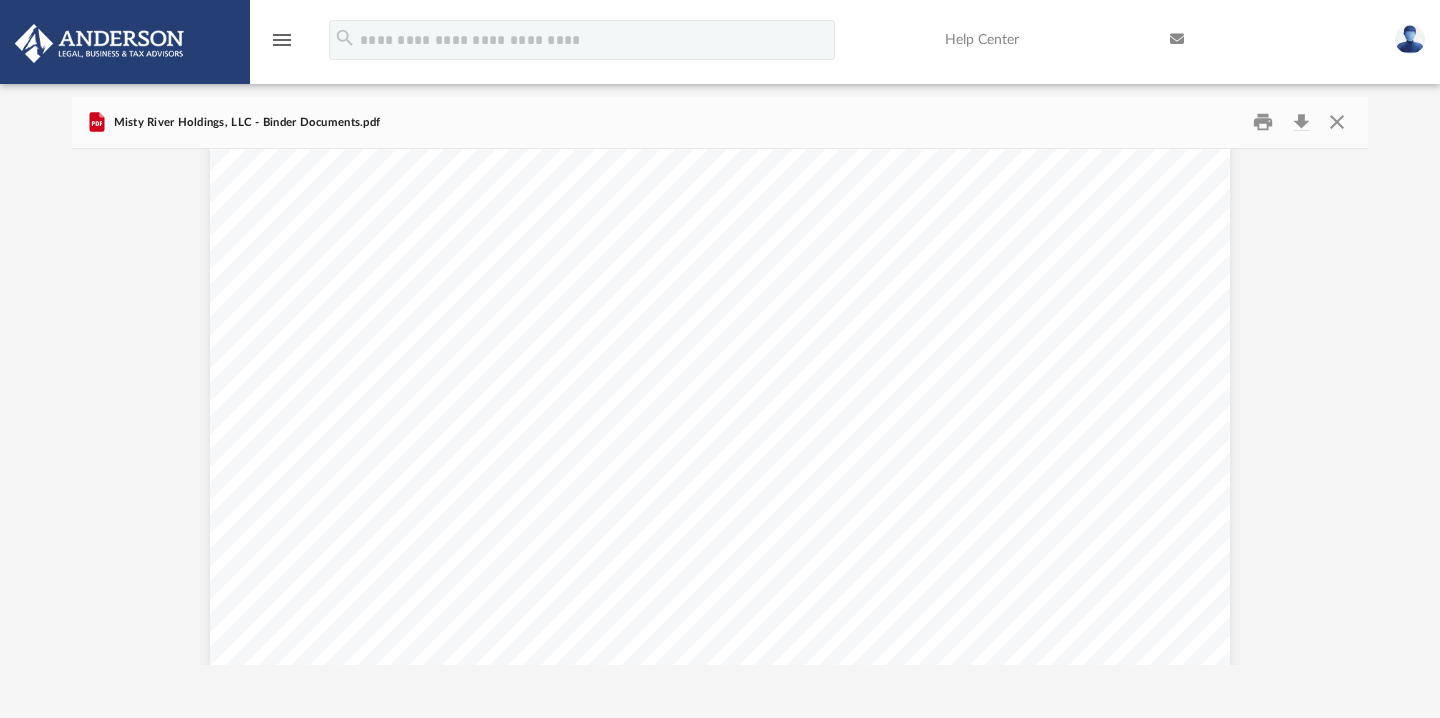 scroll, scrollTop: 11478, scrollLeft: 0, axis: vertical 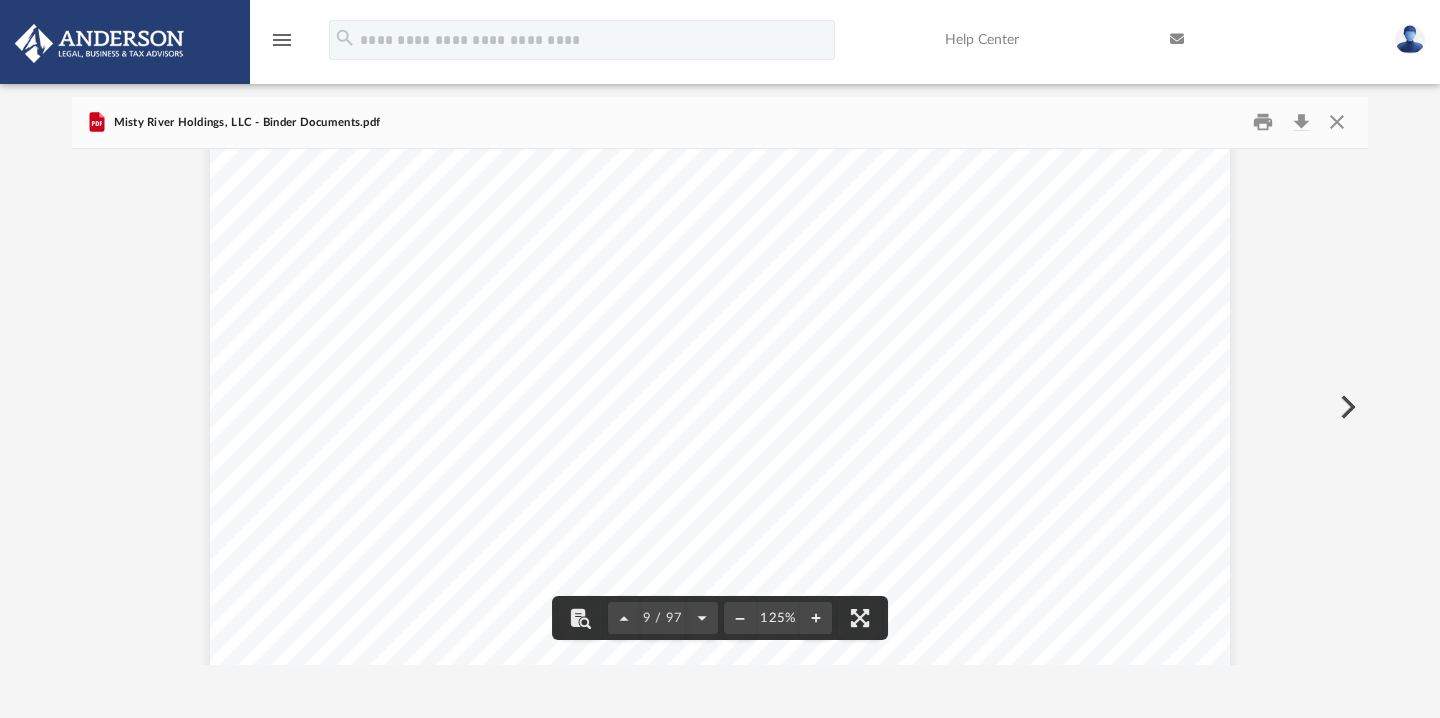 click on "menu" at bounding box center (282, 40) 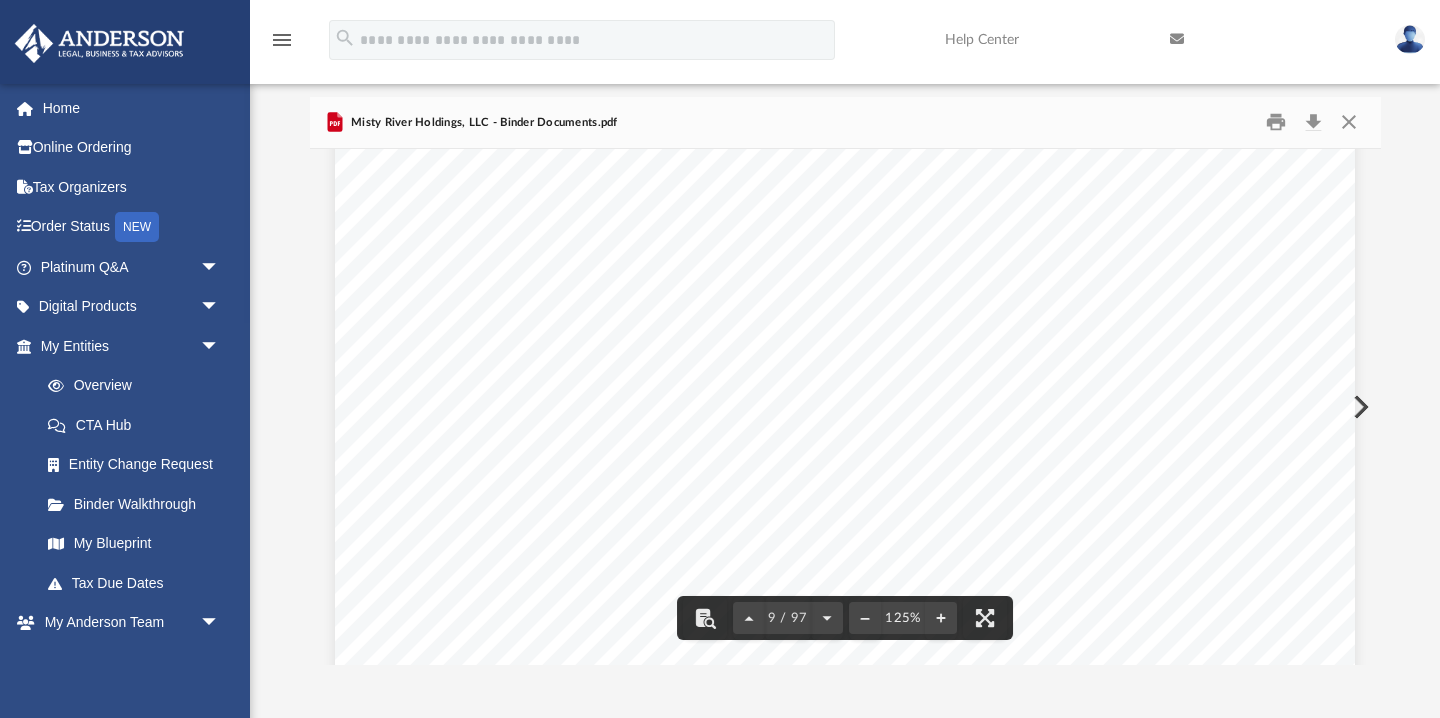 scroll, scrollTop: 454, scrollLeft: 1071, axis: both 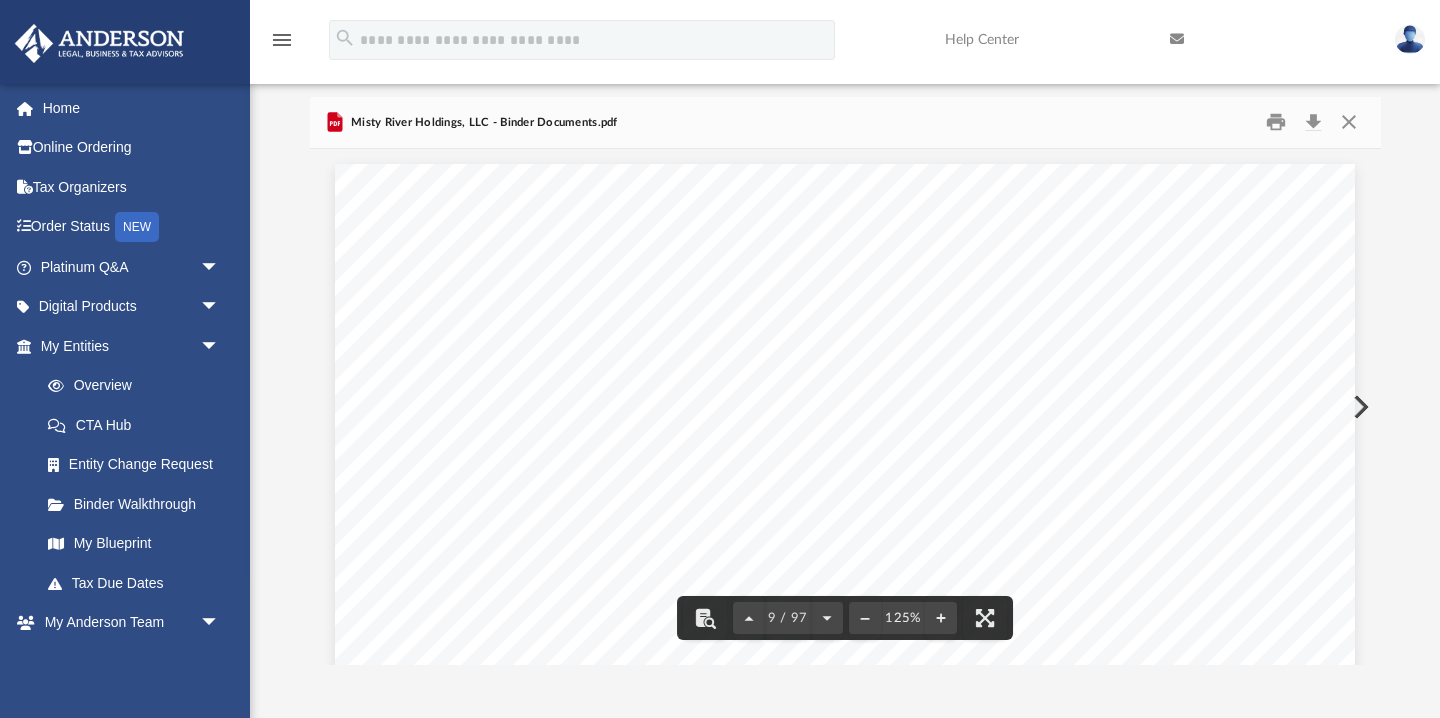 click on "November 08, 2022 Jeffery Engelbrecht 463 S. Swidler Place Orange, CA 92869 Re:   Misty River Holdings, LLC Enclosed in this portfolio you will find your   Operating Agreement   for Misty River Holdings, LLC. The documents contained herein will address many of the questions you may have regarding your new company, including all of the necessary paperwork   to file and maintain your new company. A team of lawyers has worked hard to put this portfolio together so that you may use it to run your Limited Liability Company. Wyoming requires each entity to file an annual report. This is due by the first day of the anniversary month of filing.   Enclosed are Unit Ownership Certificates indicating ownership of the company. Please sign and return the completed certificates   to our Las Vegas office for our records. To get started, read over your portfolio and follow the s imple instructions. Keep in mind that you have with respect to filing and administering your Limited Liability Company. However, we also suggest you" at bounding box center [845, 54824] 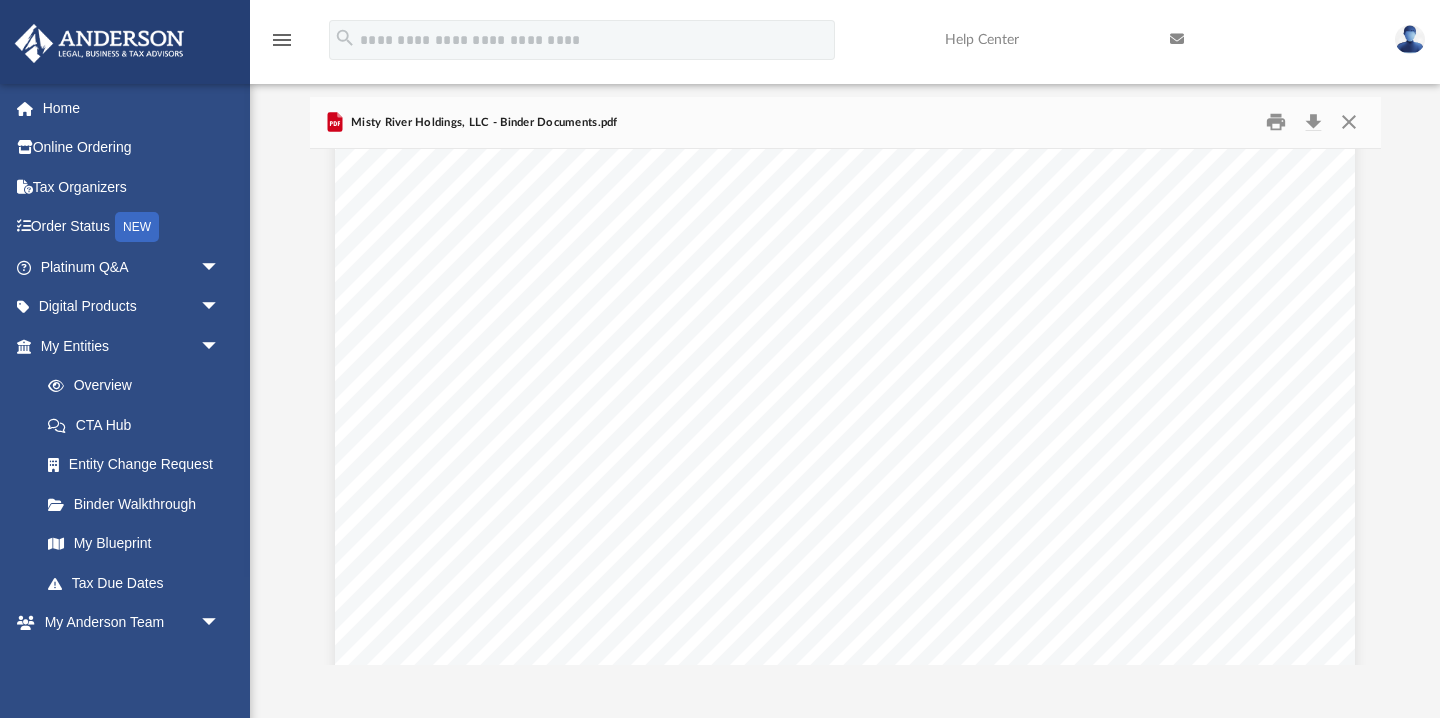 scroll, scrollTop: 3072, scrollLeft: 0, axis: vertical 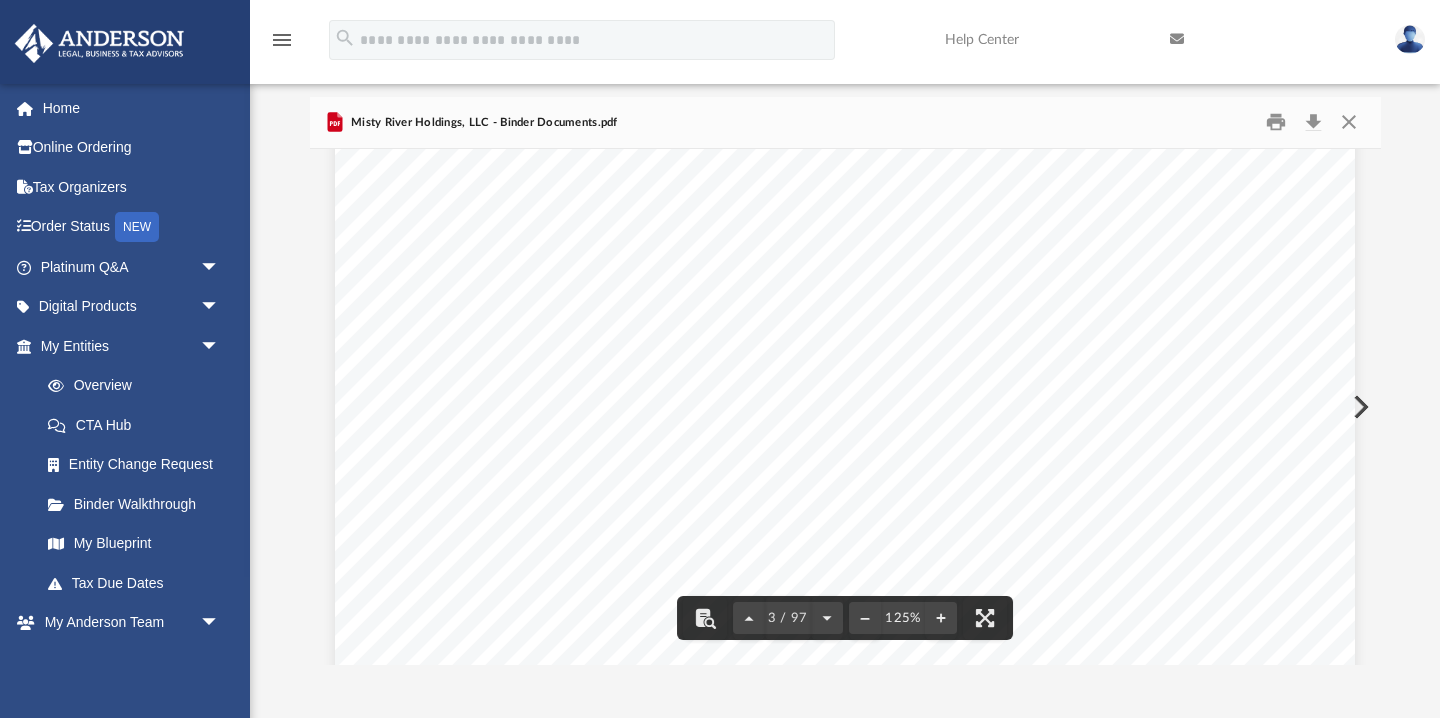 click on "your limited liability company can be found here along with any other" at bounding box center (957, 206) 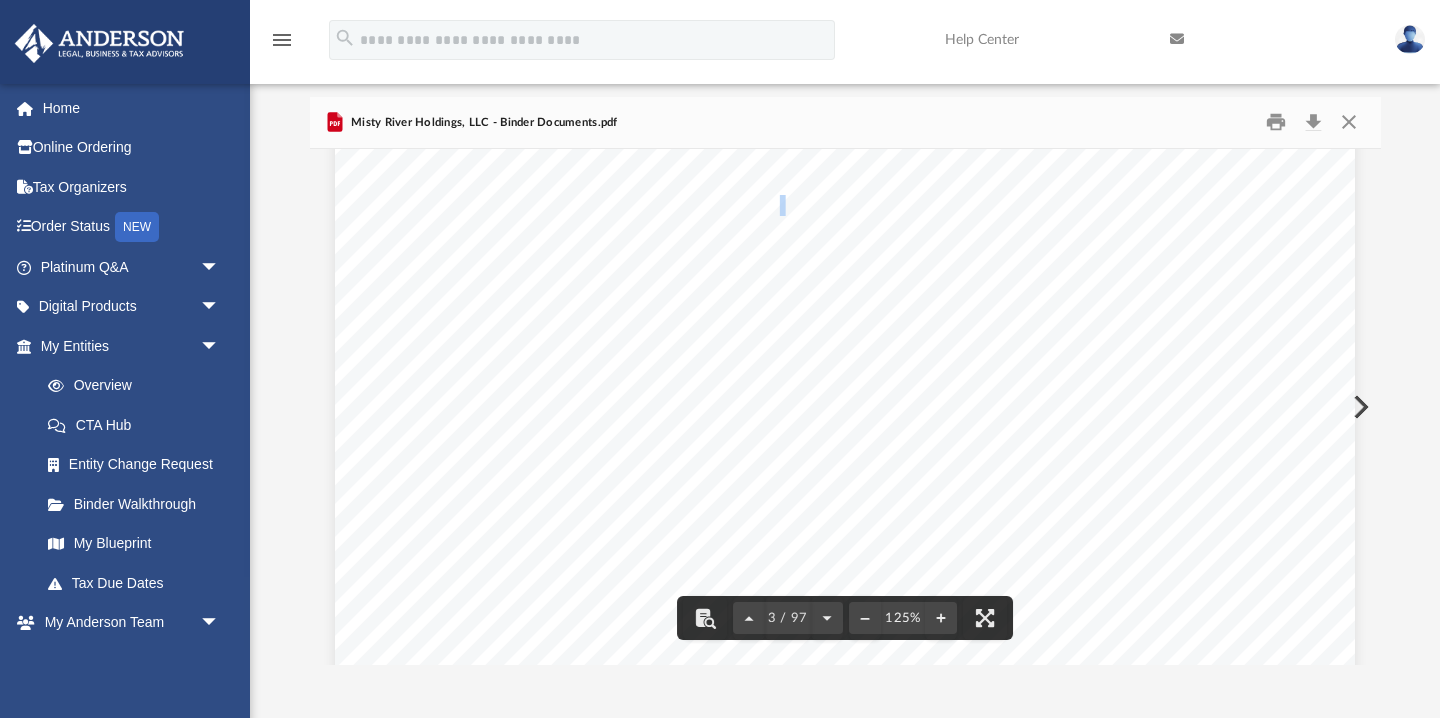 click on "your limited liability company can be found here along with any other" at bounding box center (957, 206) 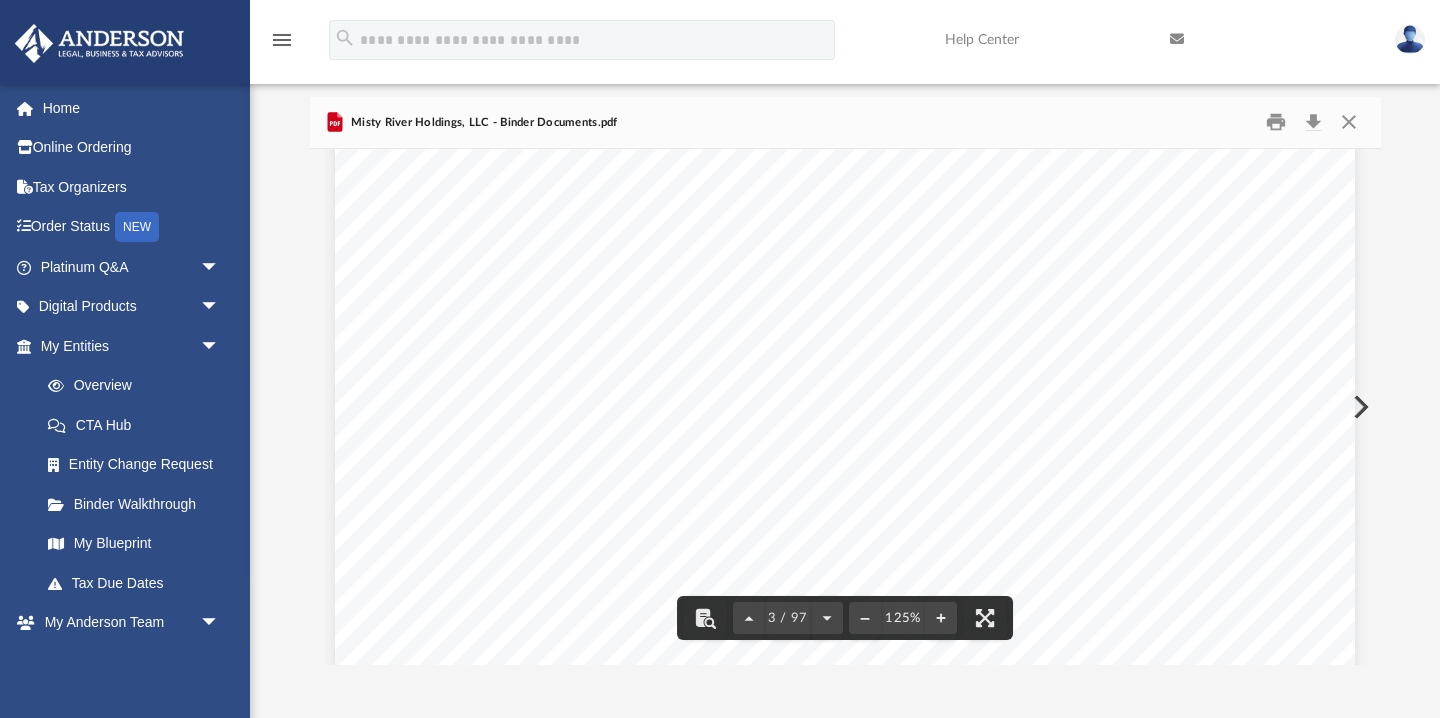 click on "Articles of" at bounding box center [523, 191] 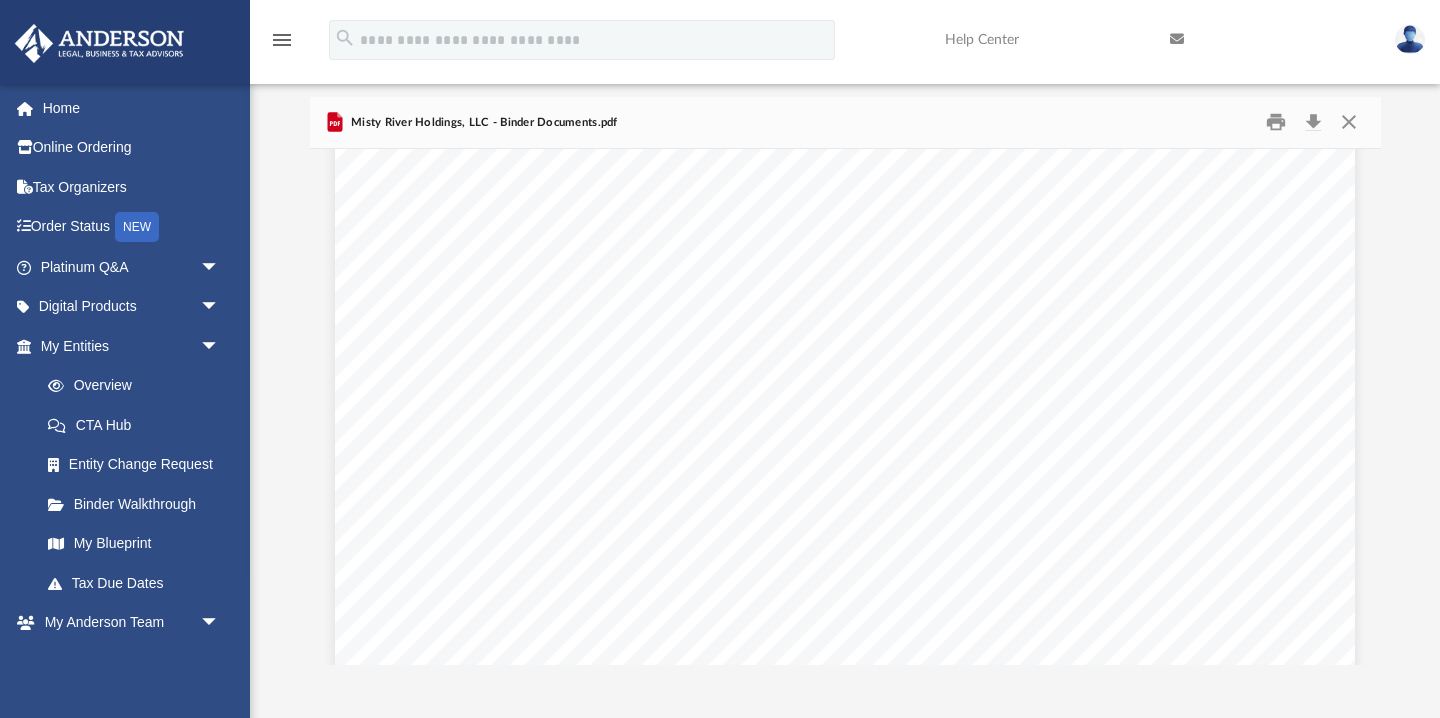 scroll, scrollTop: 3034, scrollLeft: 0, axis: vertical 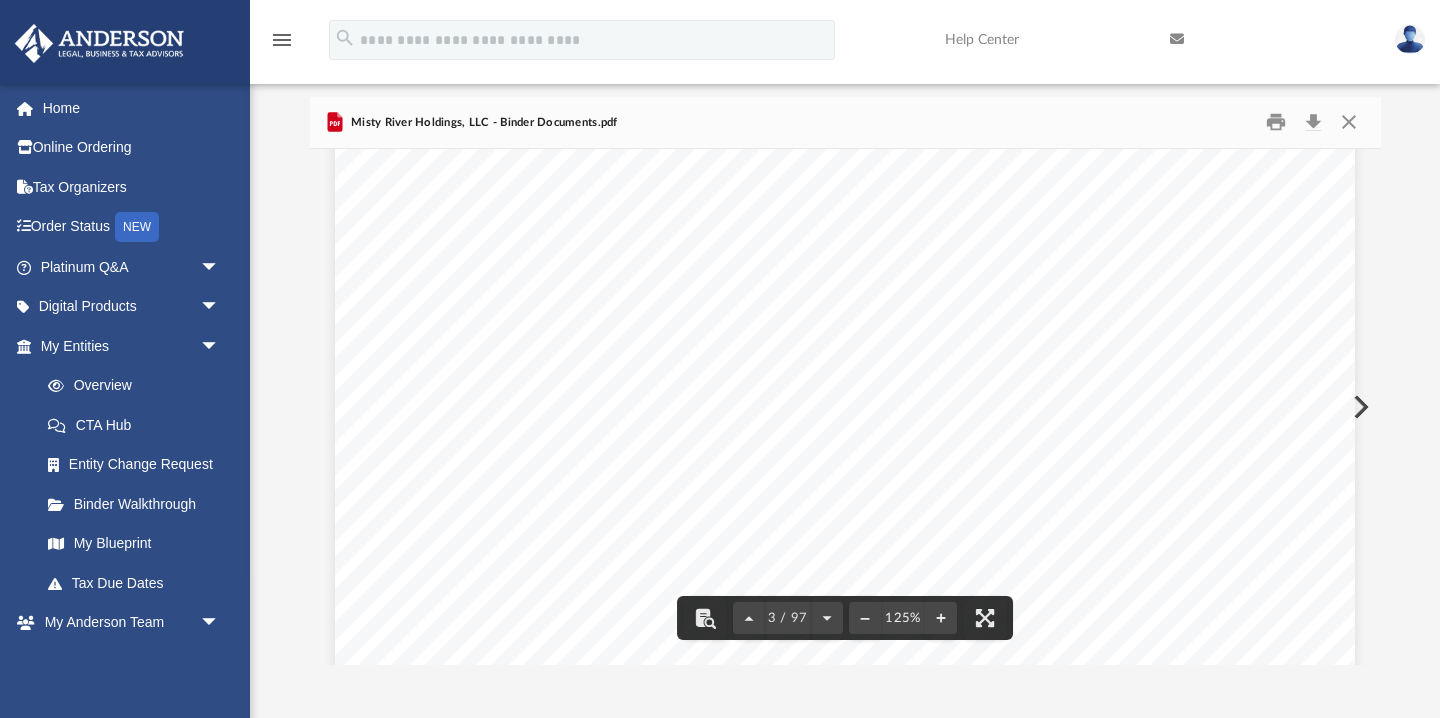 click on "Articles of" at bounding box center (523, 229) 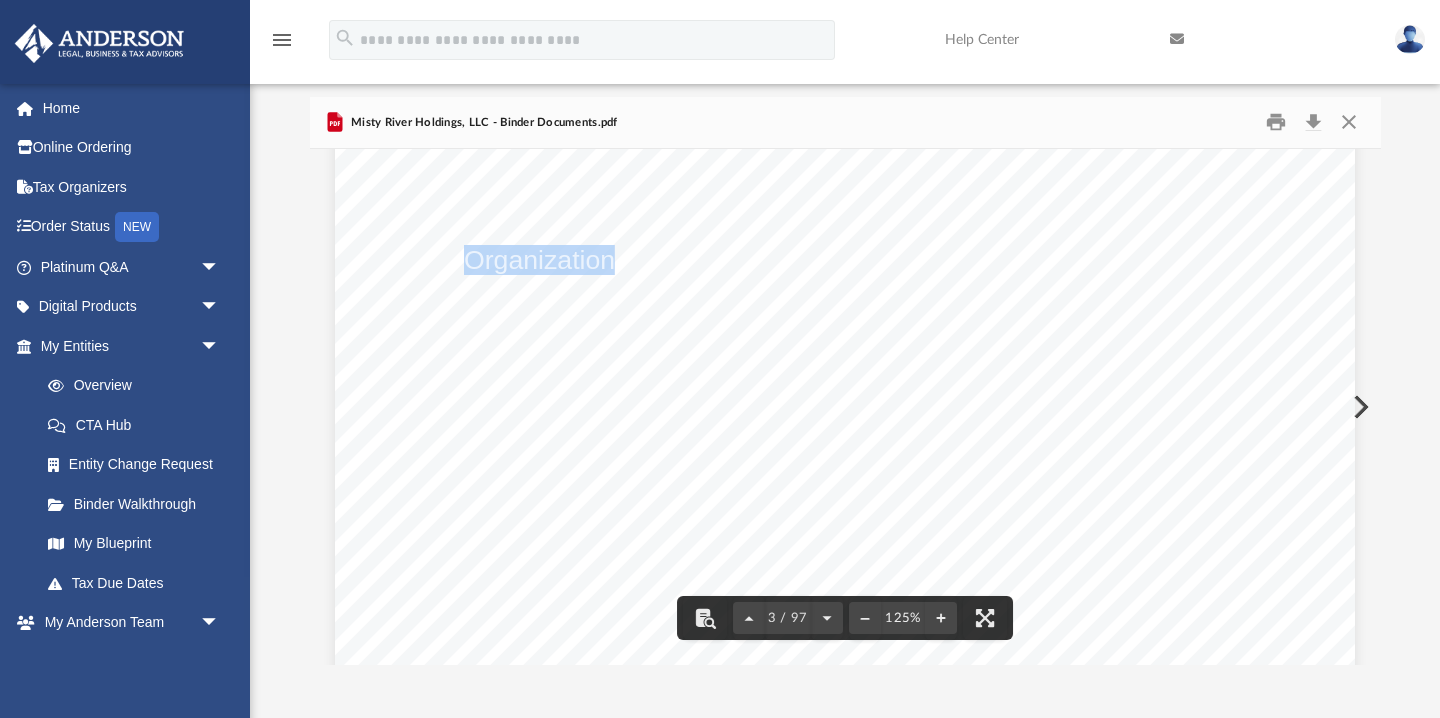 click on "Organization" at bounding box center (539, 260) 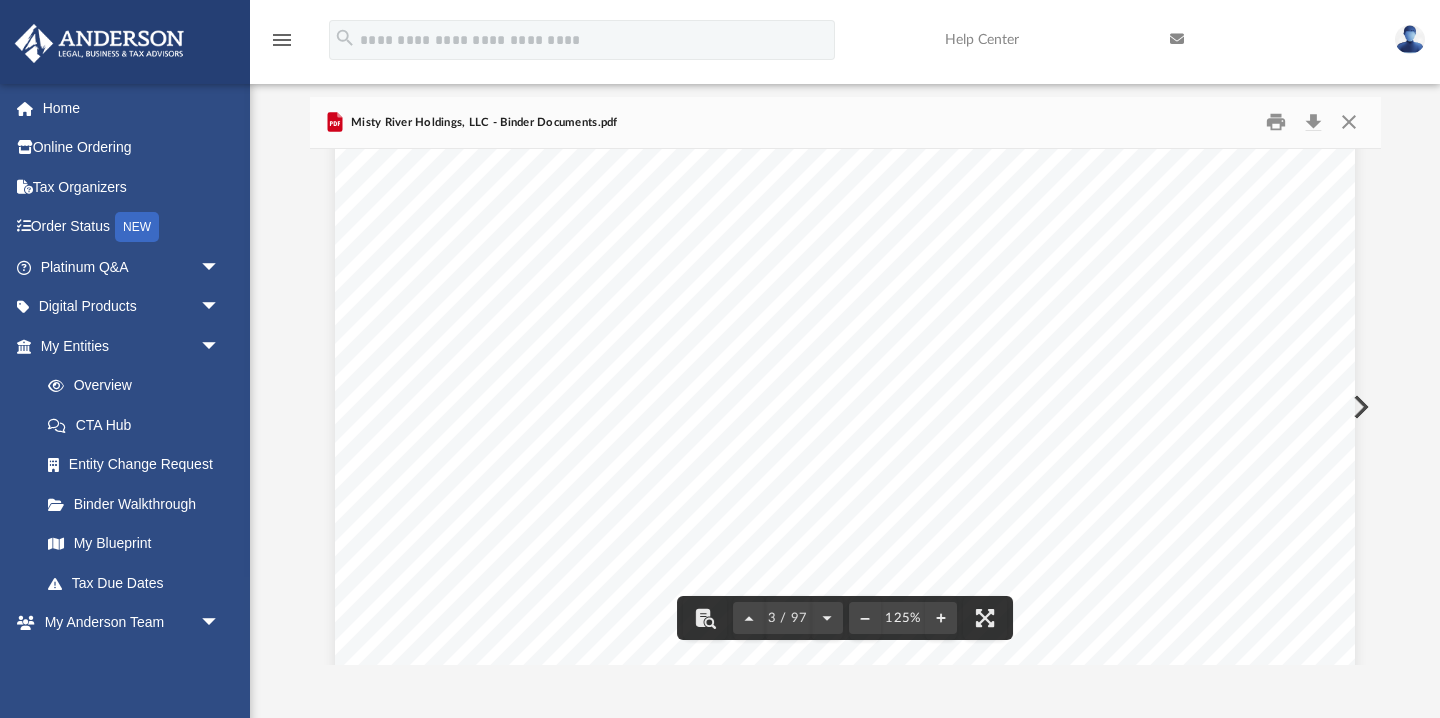 click on "Misty River Holdings, LLC - Binder Documents.pdf" at bounding box center (482, 123) 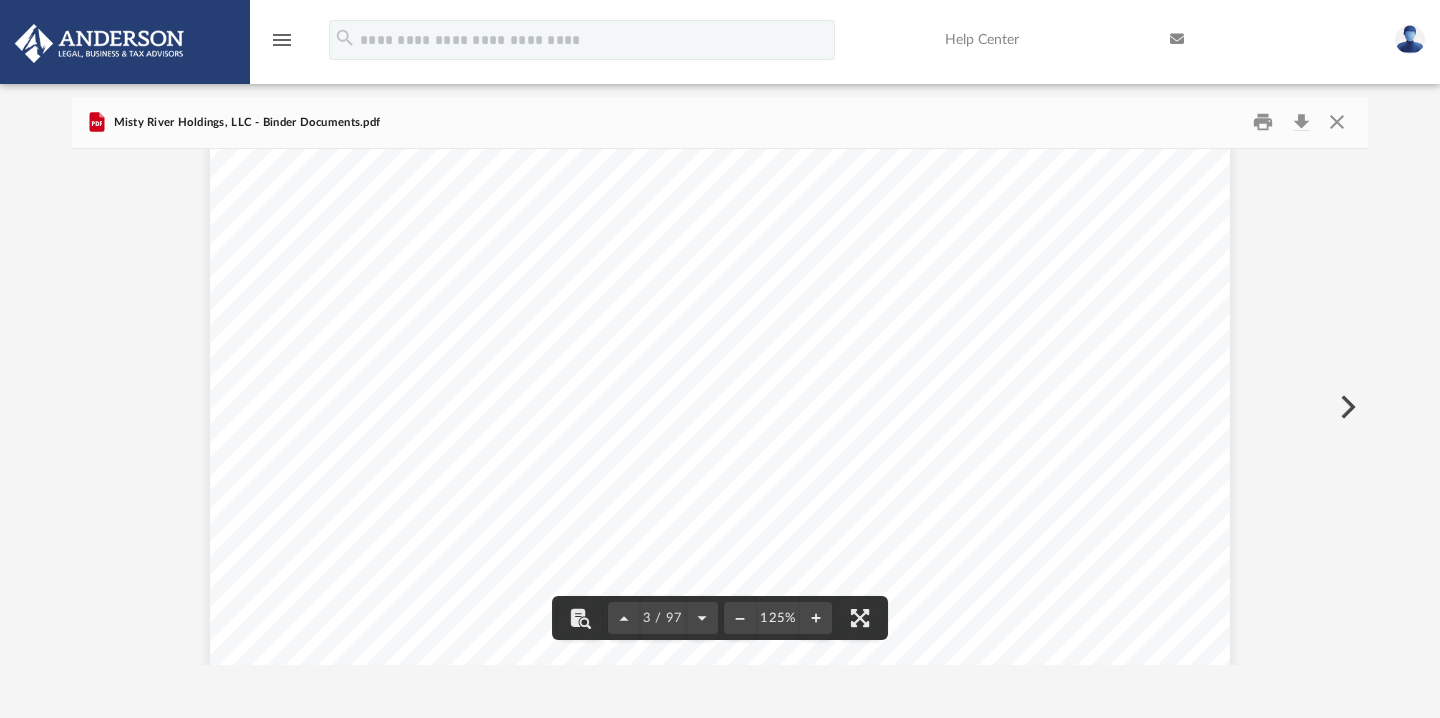 scroll, scrollTop: 1, scrollLeft: 1, axis: both 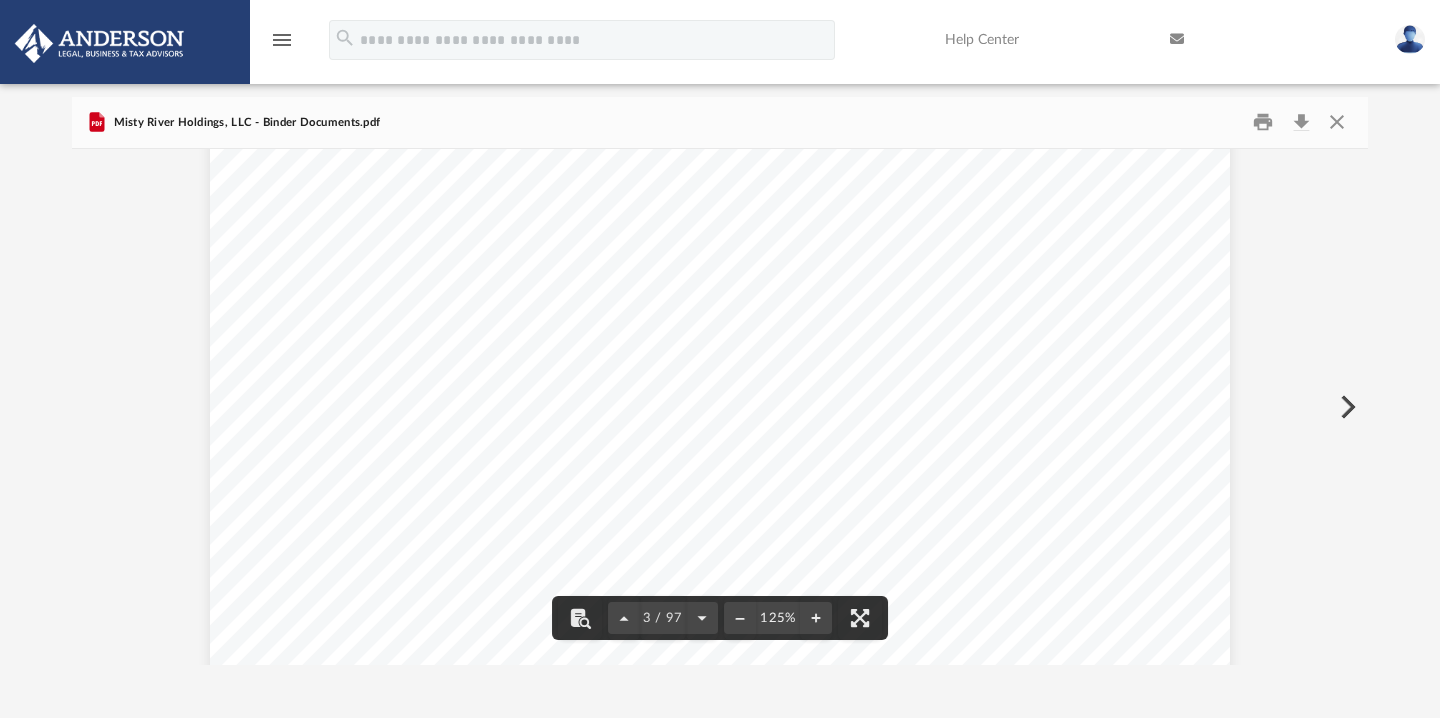 click on "Organization" at bounding box center [414, 263] 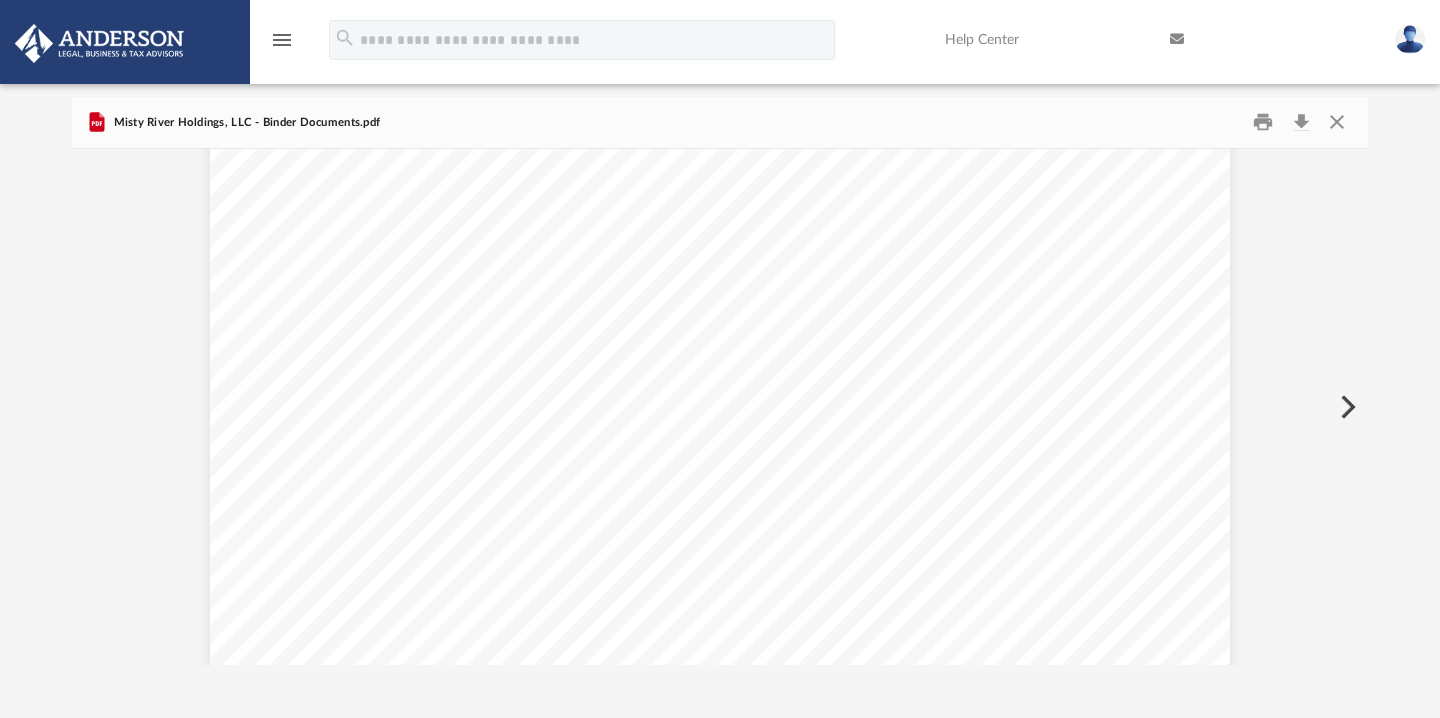 click 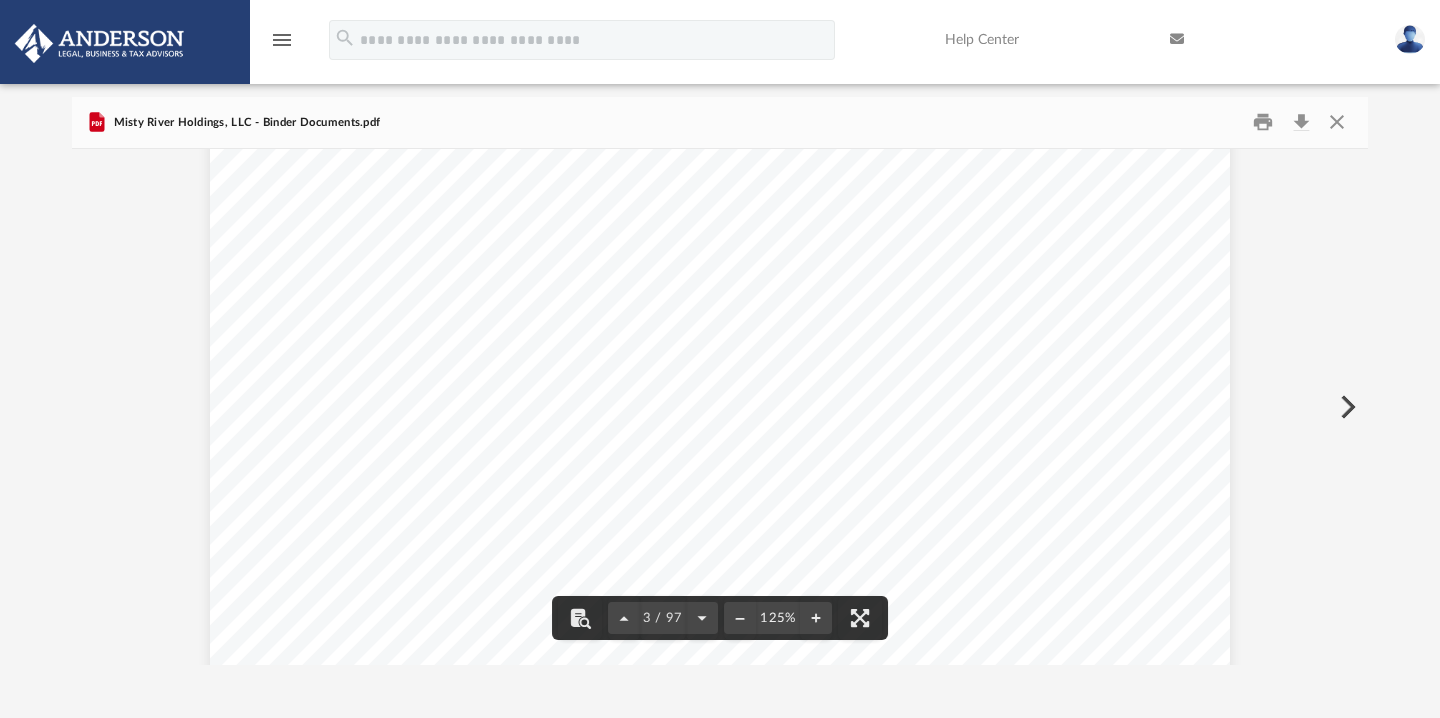 click 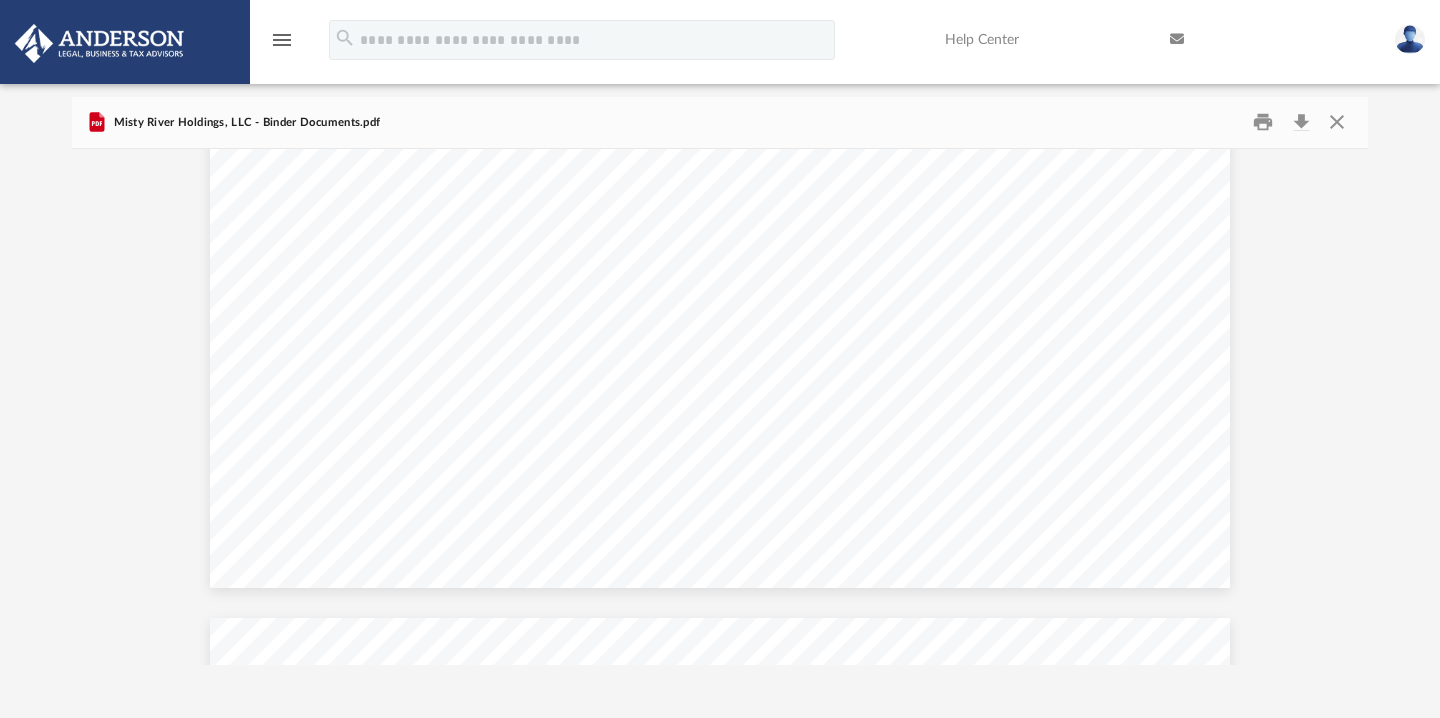 scroll, scrollTop: 2275, scrollLeft: 0, axis: vertical 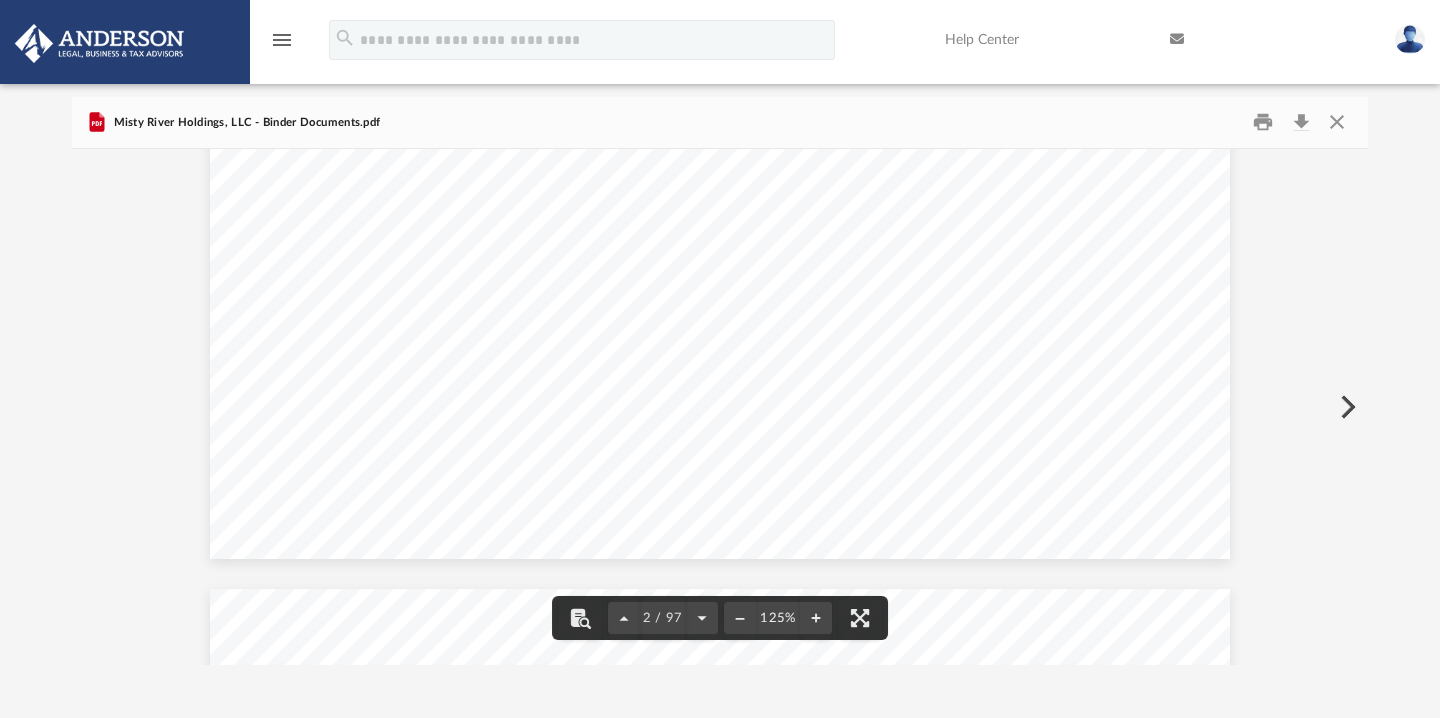 click on "Misty River Holdings, LLC - Binder Documents.pdf" at bounding box center [720, 123] 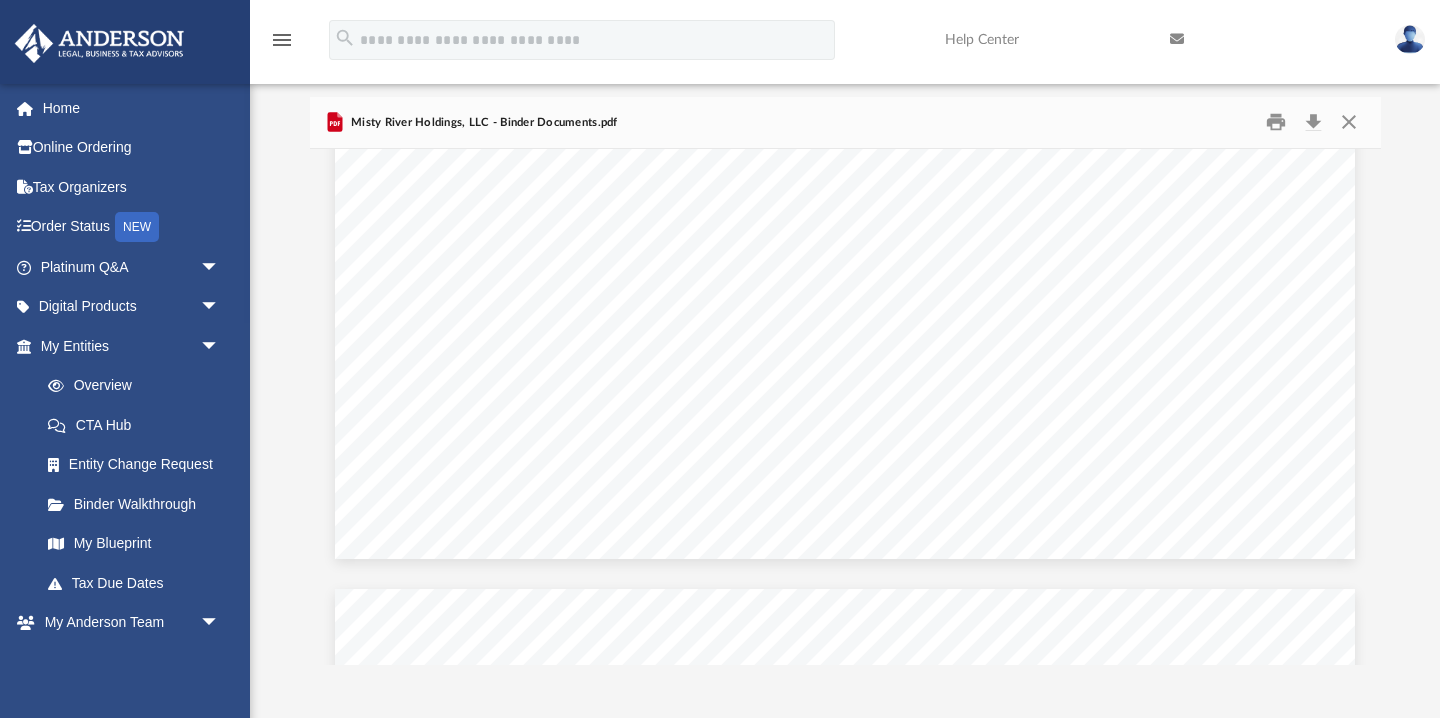 scroll, scrollTop: 454, scrollLeft: 1071, axis: both 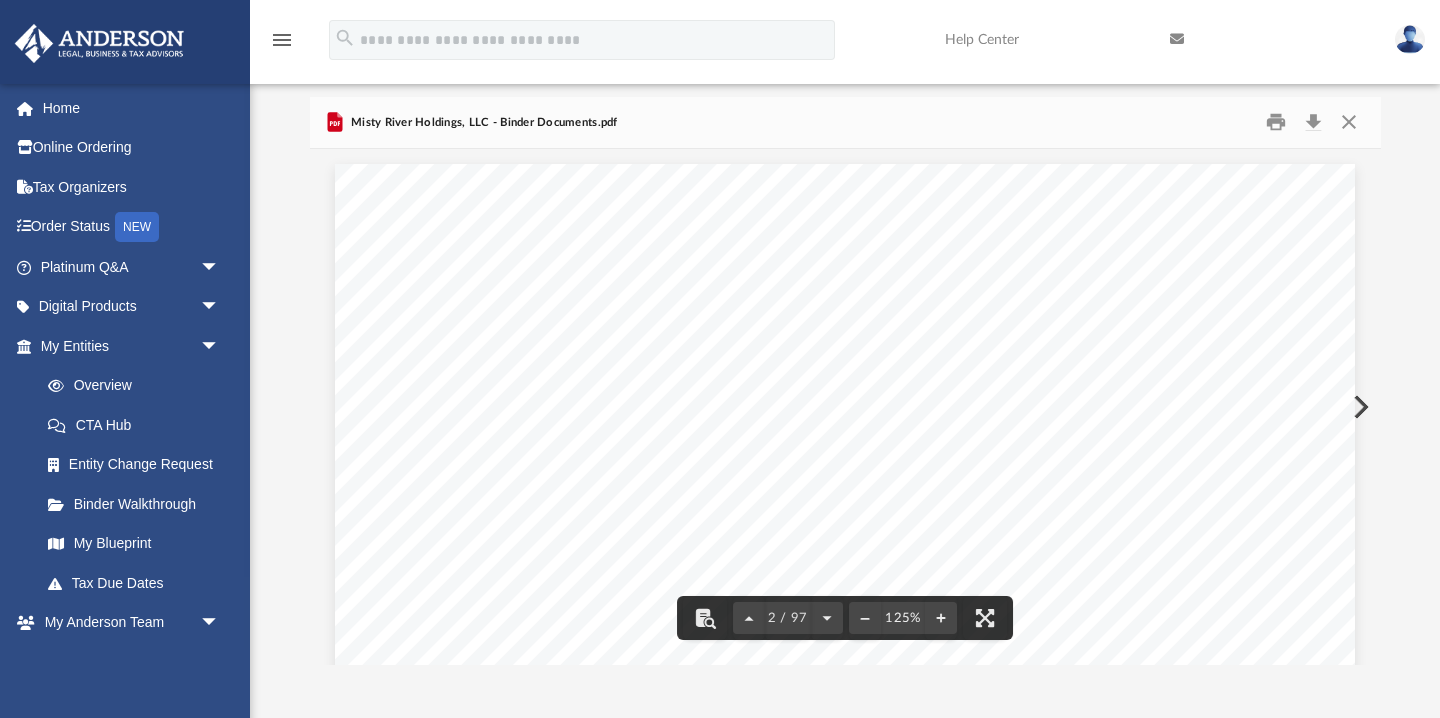 click on "menu" at bounding box center (282, 40) 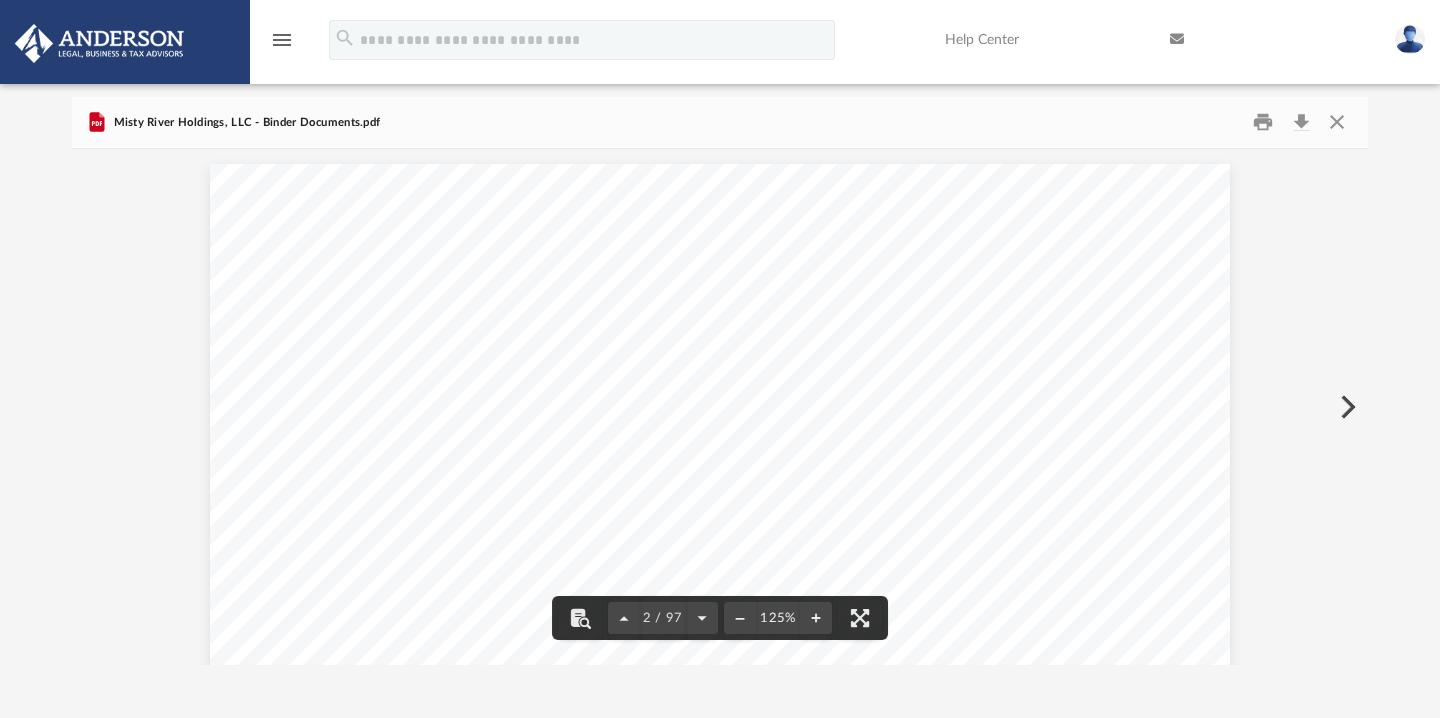 scroll, scrollTop: 1, scrollLeft: 1, axis: both 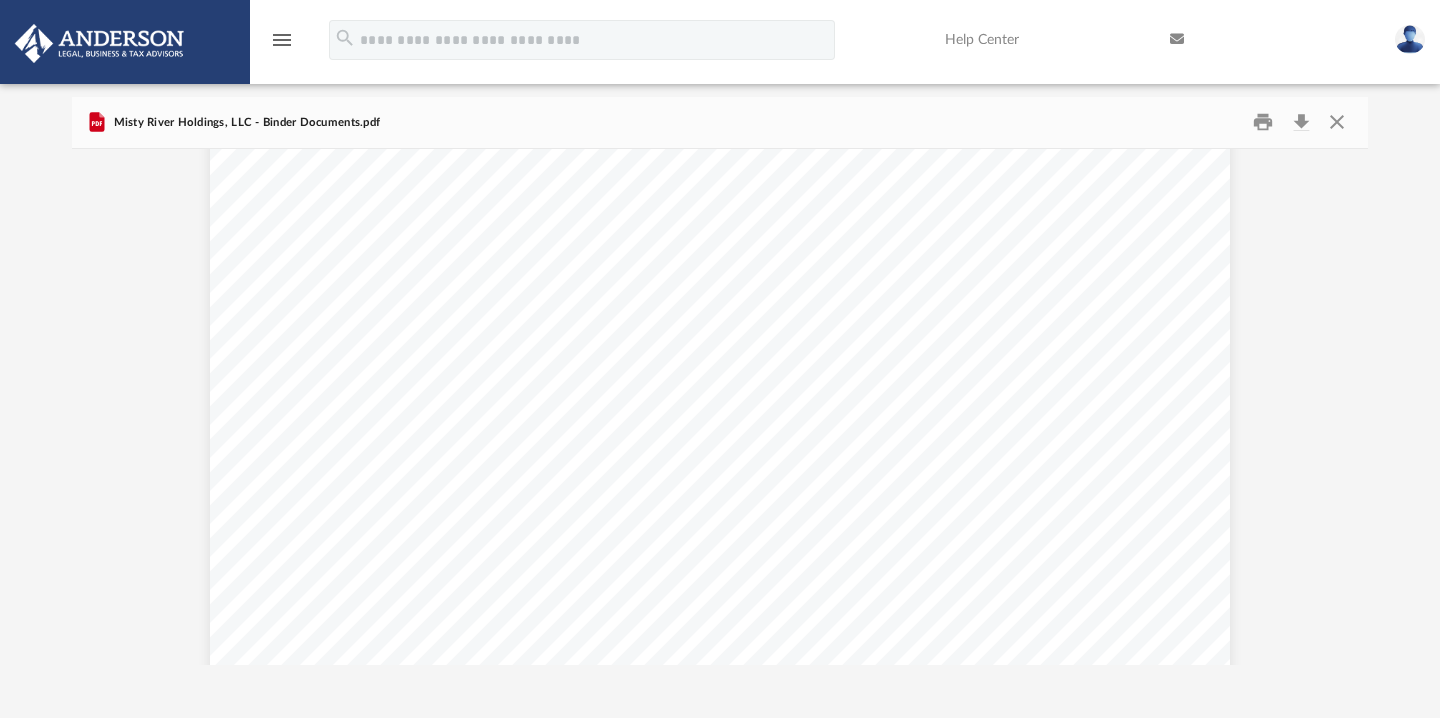 click on "menu" at bounding box center [282, 40] 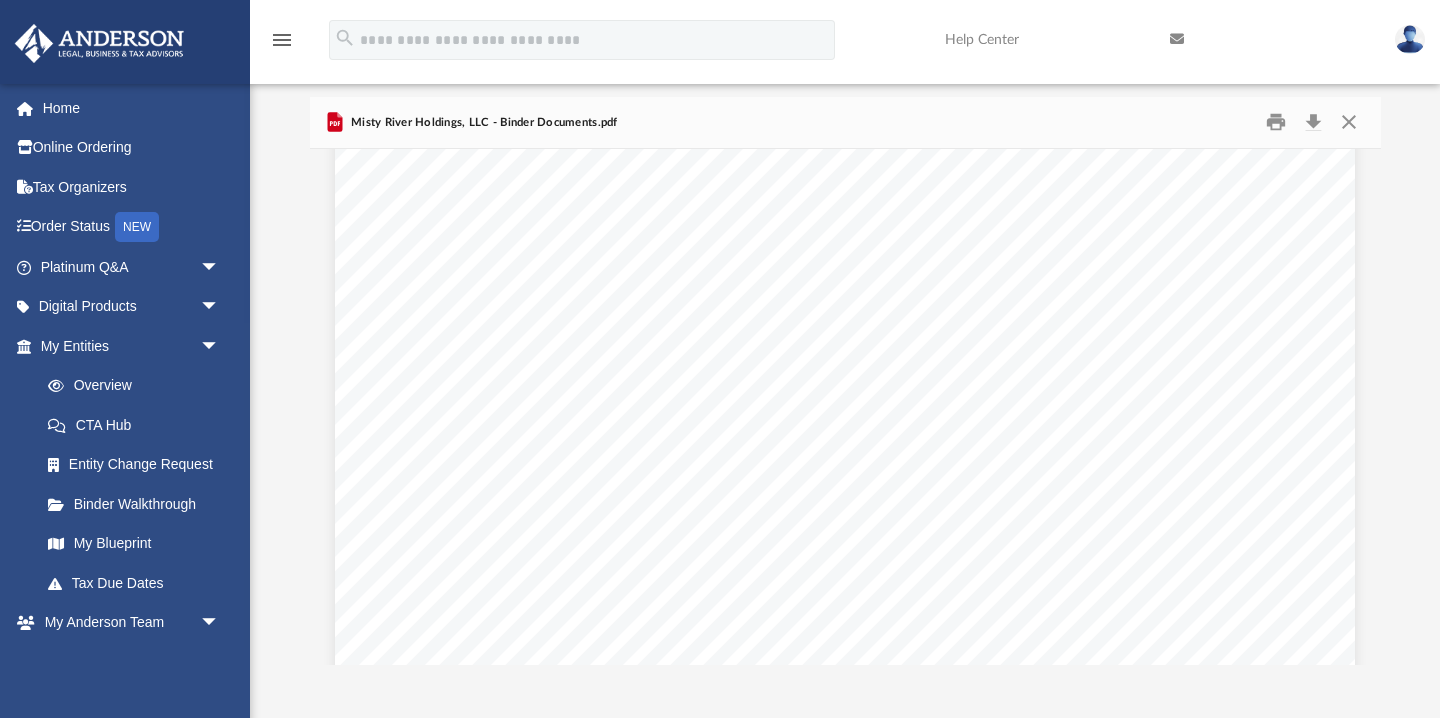 scroll, scrollTop: 1350, scrollLeft: 0, axis: vertical 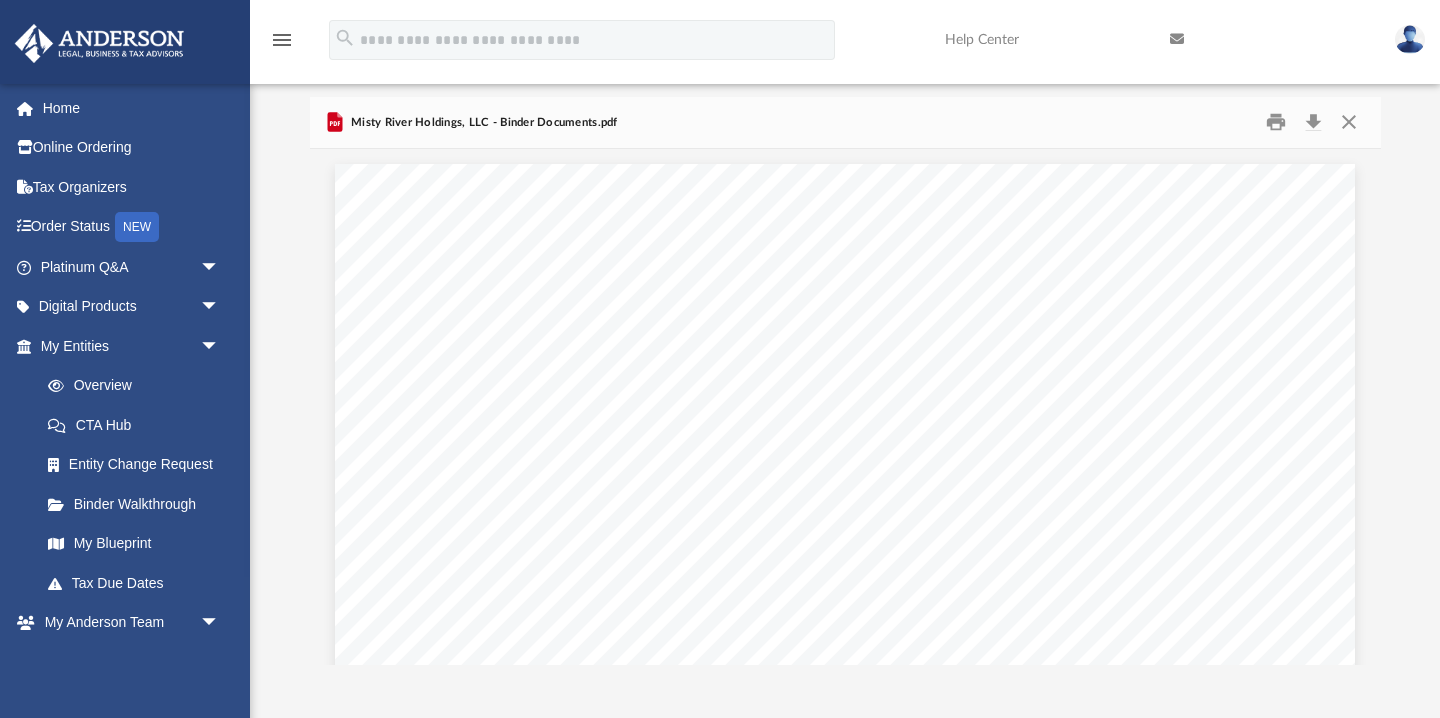 click on "Misty River Holdings, LLC - Binder Documents.pdf" at bounding box center [482, 123] 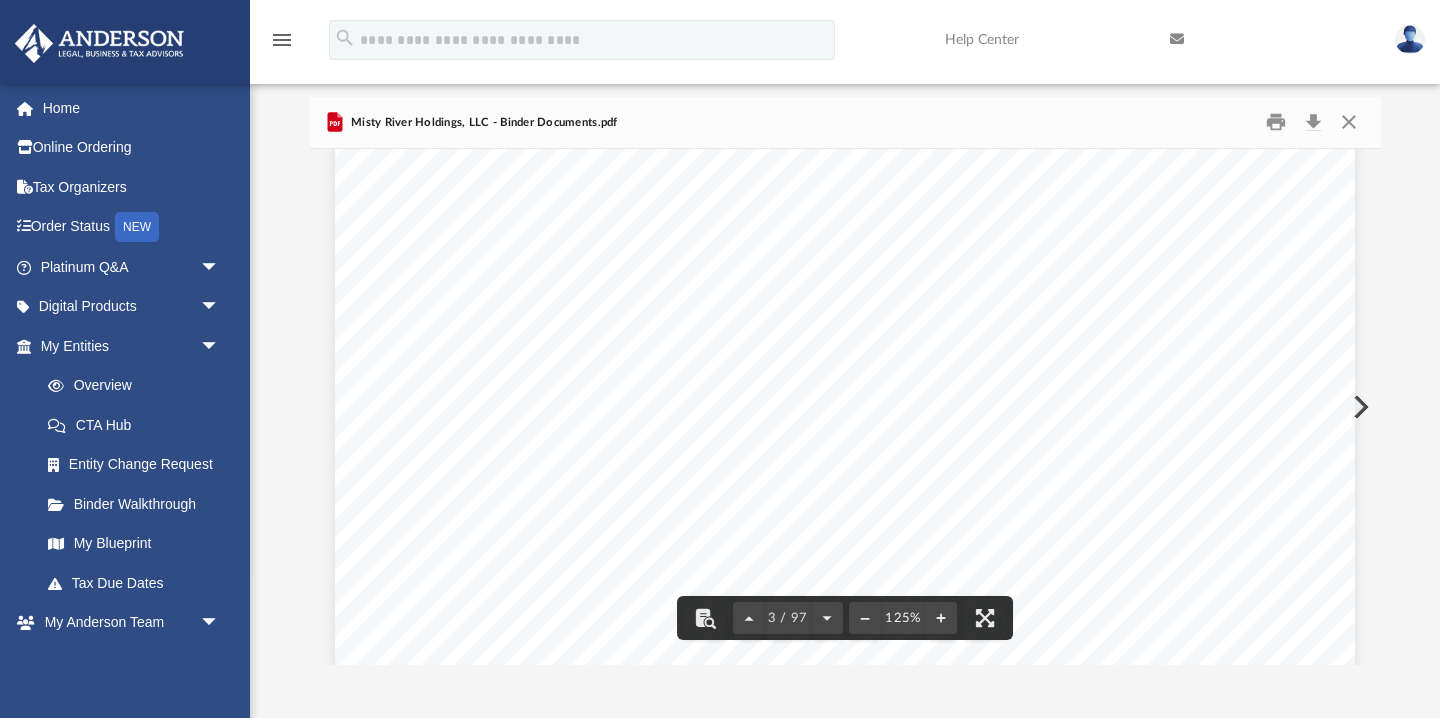 scroll, scrollTop: 2990, scrollLeft: 0, axis: vertical 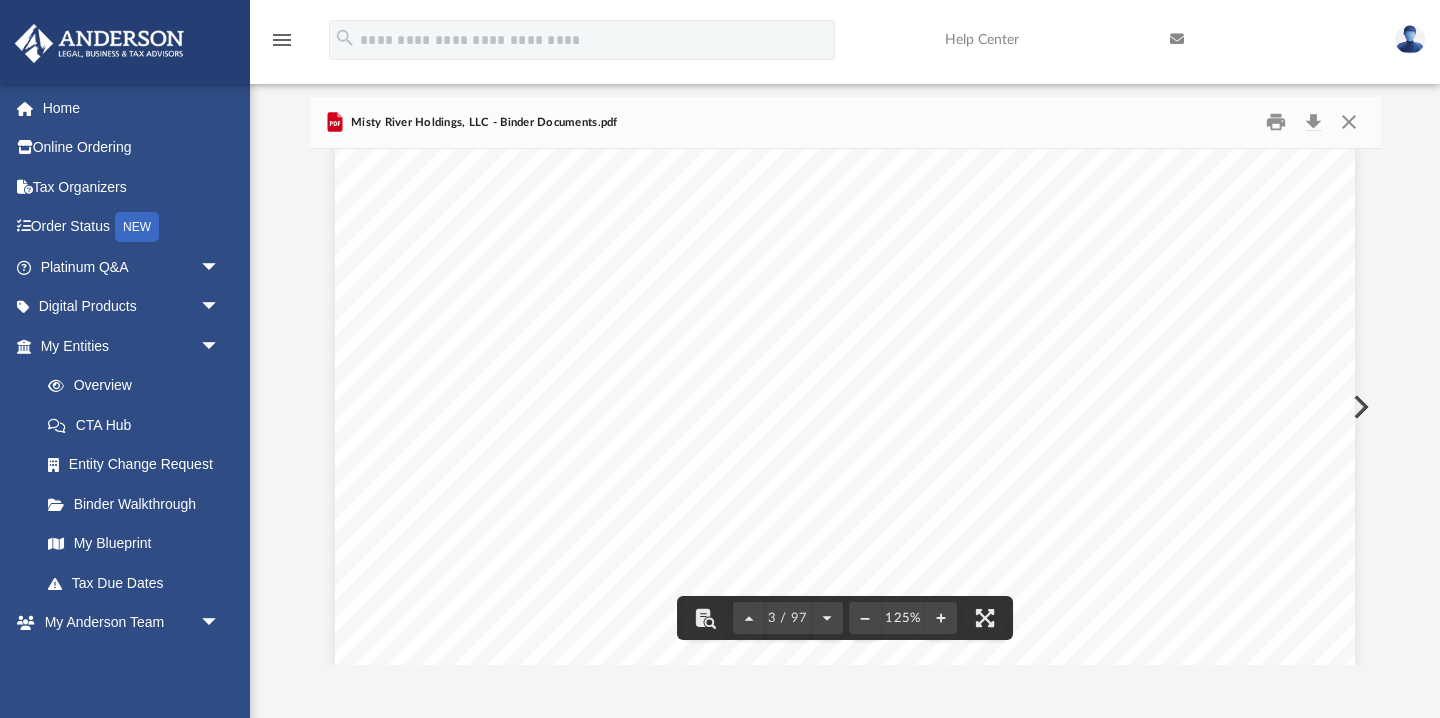 click on "Articles of" at bounding box center (523, 273) 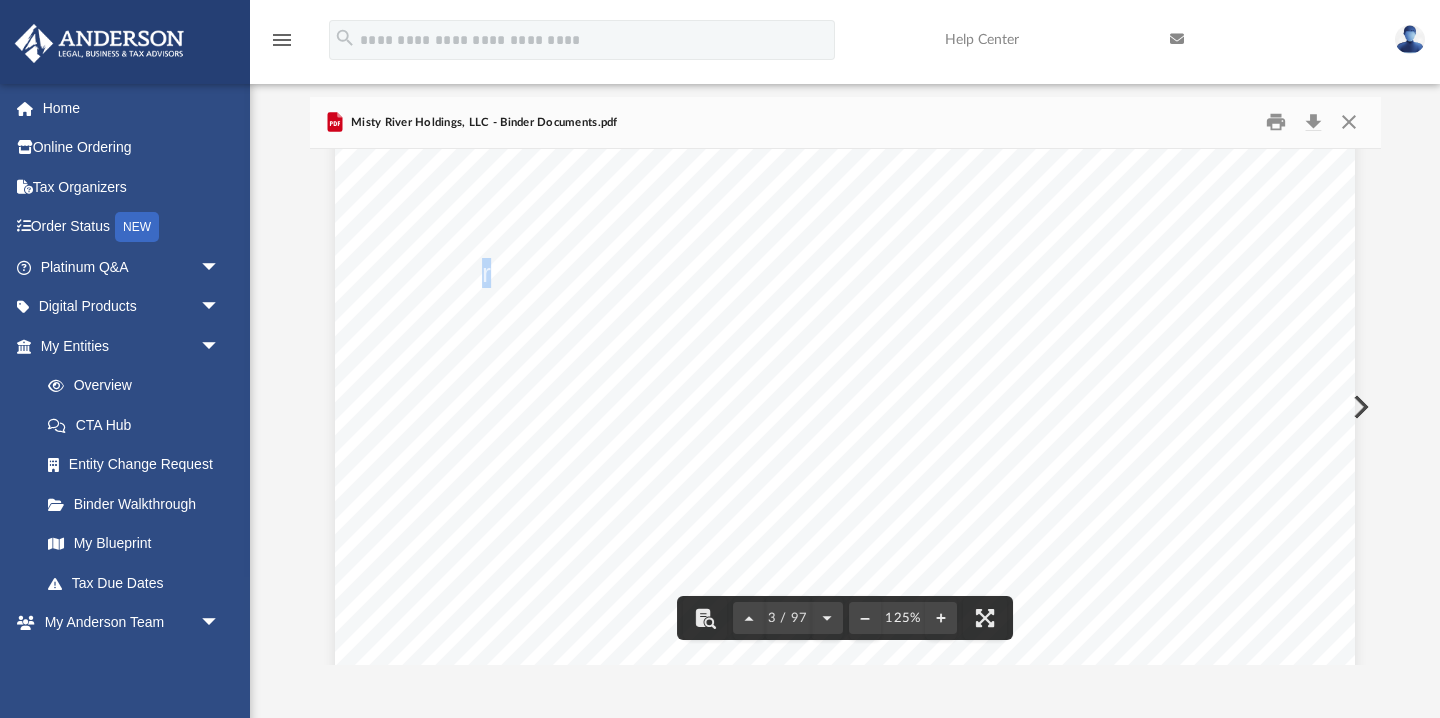 click on "Misty River Holdings, LLC TABLE OF CONTENTS Your   Table of Contents lists the ordinary documents that are included in the Limited Liability Company (LLC) Portfolio. General Information   Information on completing your Company so it’s ready for business. Articles of Organization The Articles of   Organization filed with the Secretary of State to establish your limited liability company can be found here along with any other state filings completed on behalf of your LLC. Operating Agr eement The agreement between all members that states their duties, rights, liabilities, and obligations. Units and Ledger This Section should contain copies of all certificates of interest given to the members. Each member should maintain the original   certificates in a safe place. Management Tools & Agreements This Section will contain durable powers of attorney and/or various agreements that control rights, duties, and management understandings between partners or entities.   You will add documents to   this Section." at bounding box center [845, 534] 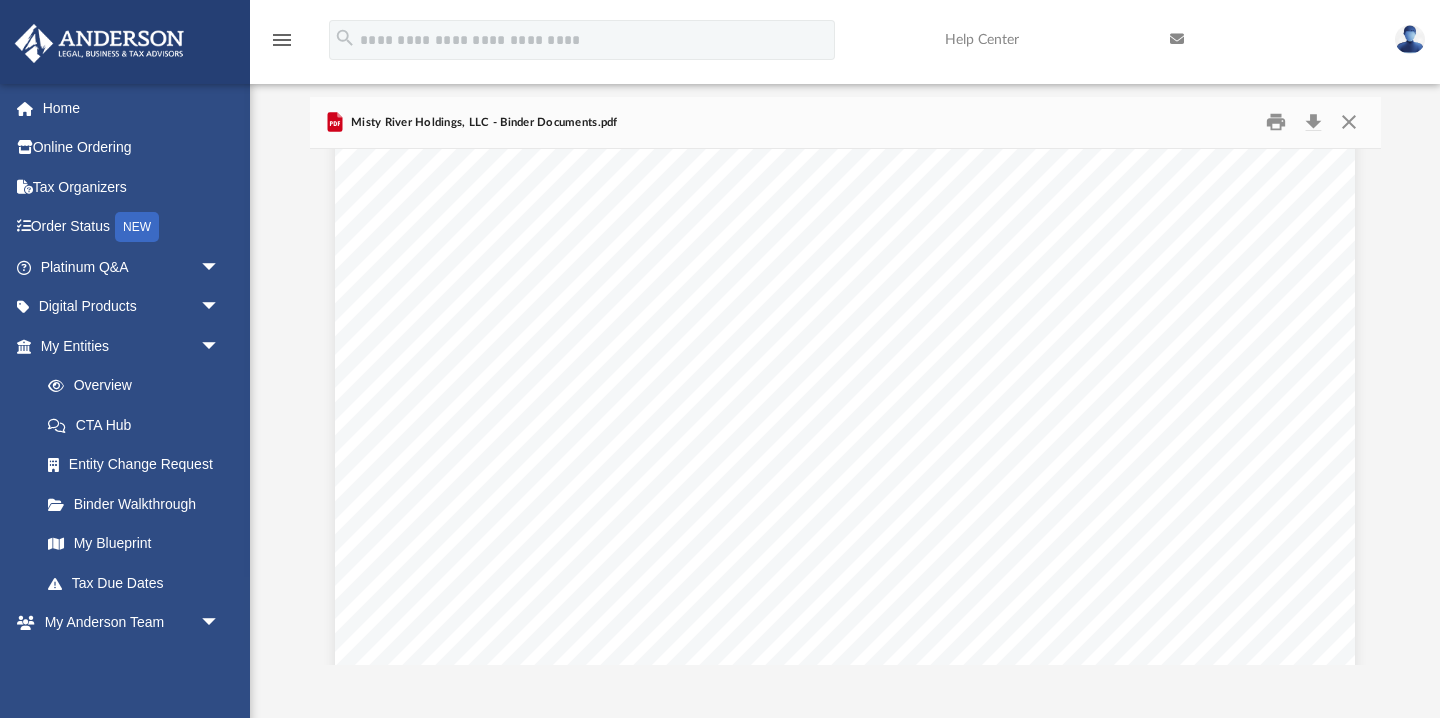 click on "Organization" at bounding box center [539, 304] 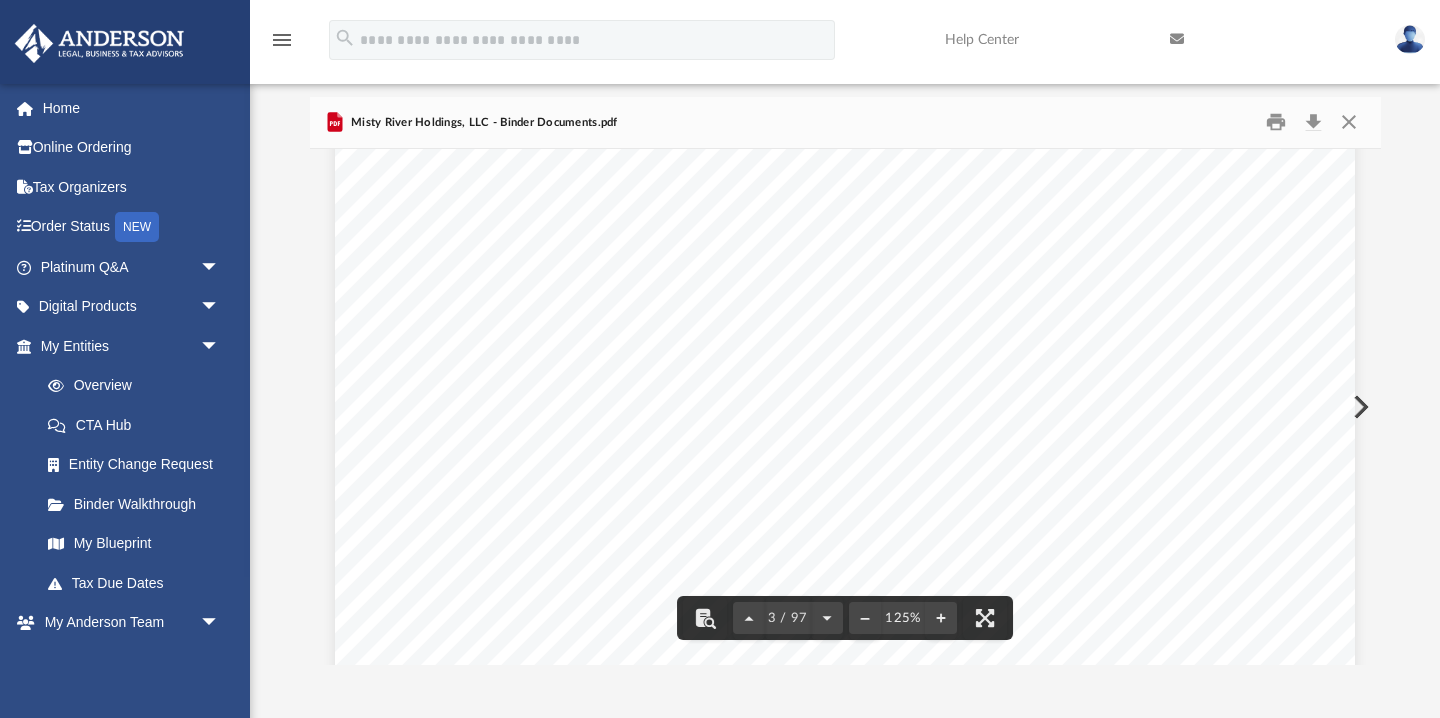 click on "Organization" at bounding box center [539, 304] 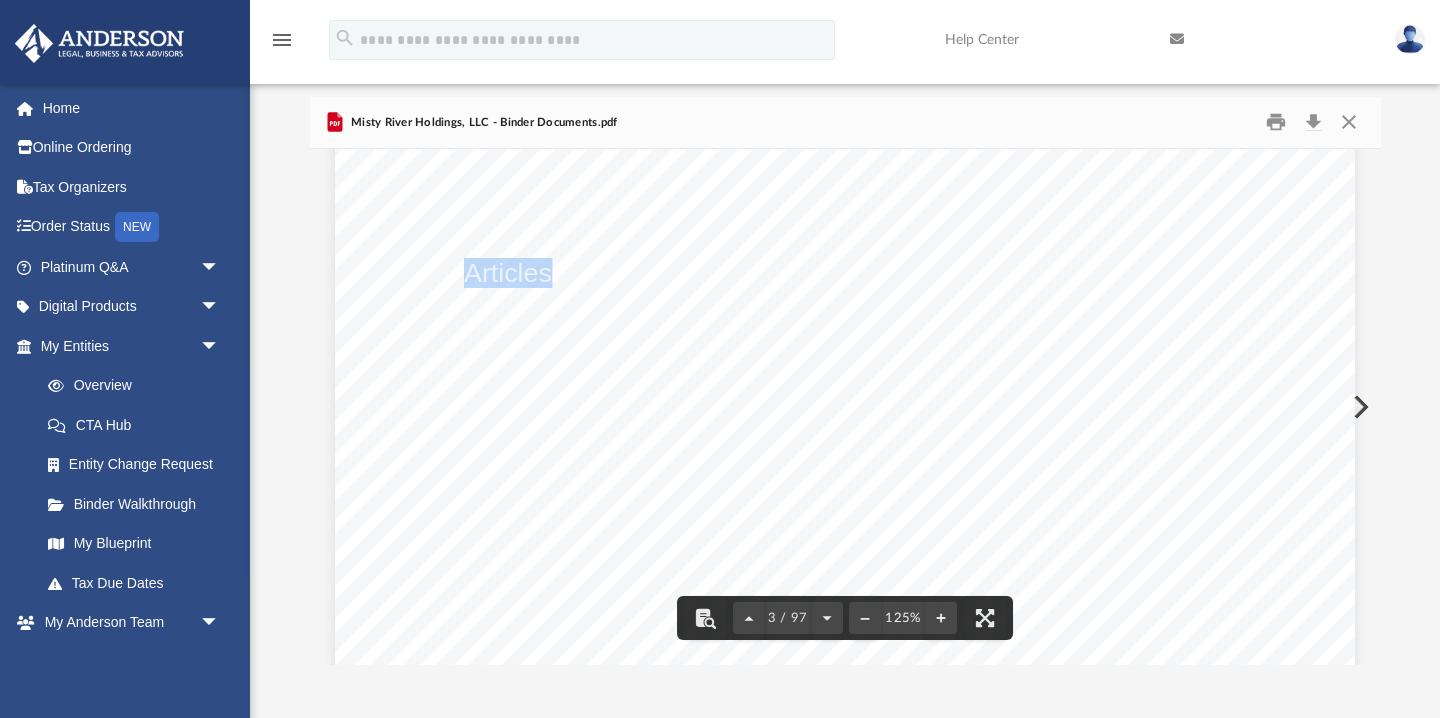 click on "Articles of" at bounding box center [523, 273] 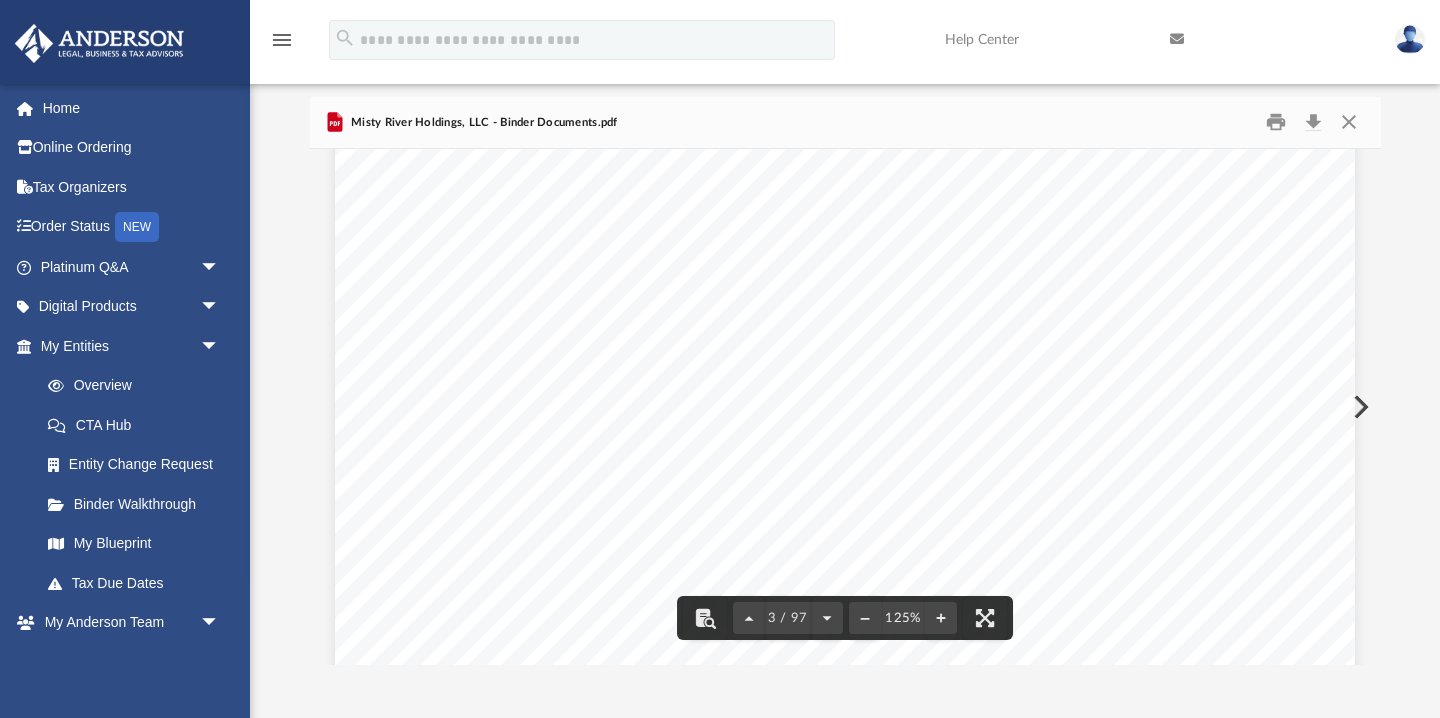 click on "Articles of" at bounding box center [523, 273] 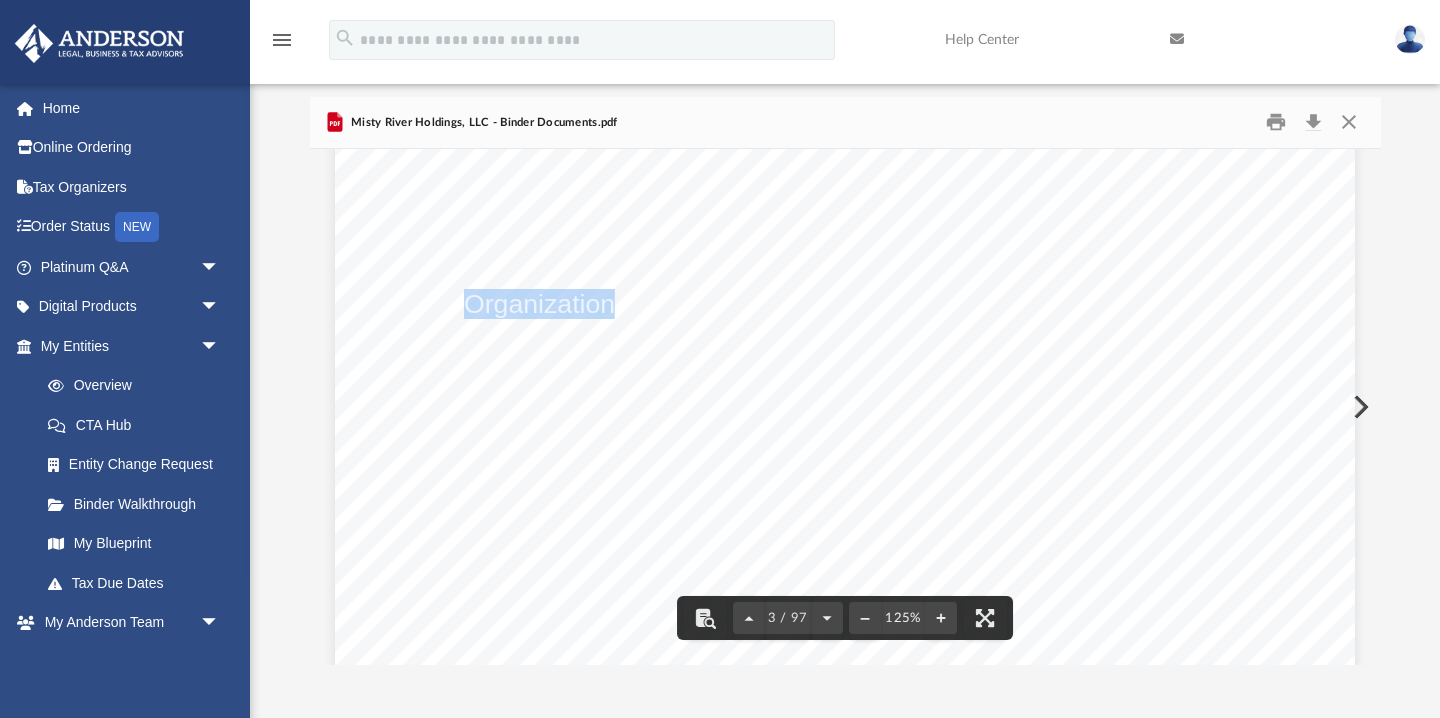 click on "Organization" at bounding box center (539, 304) 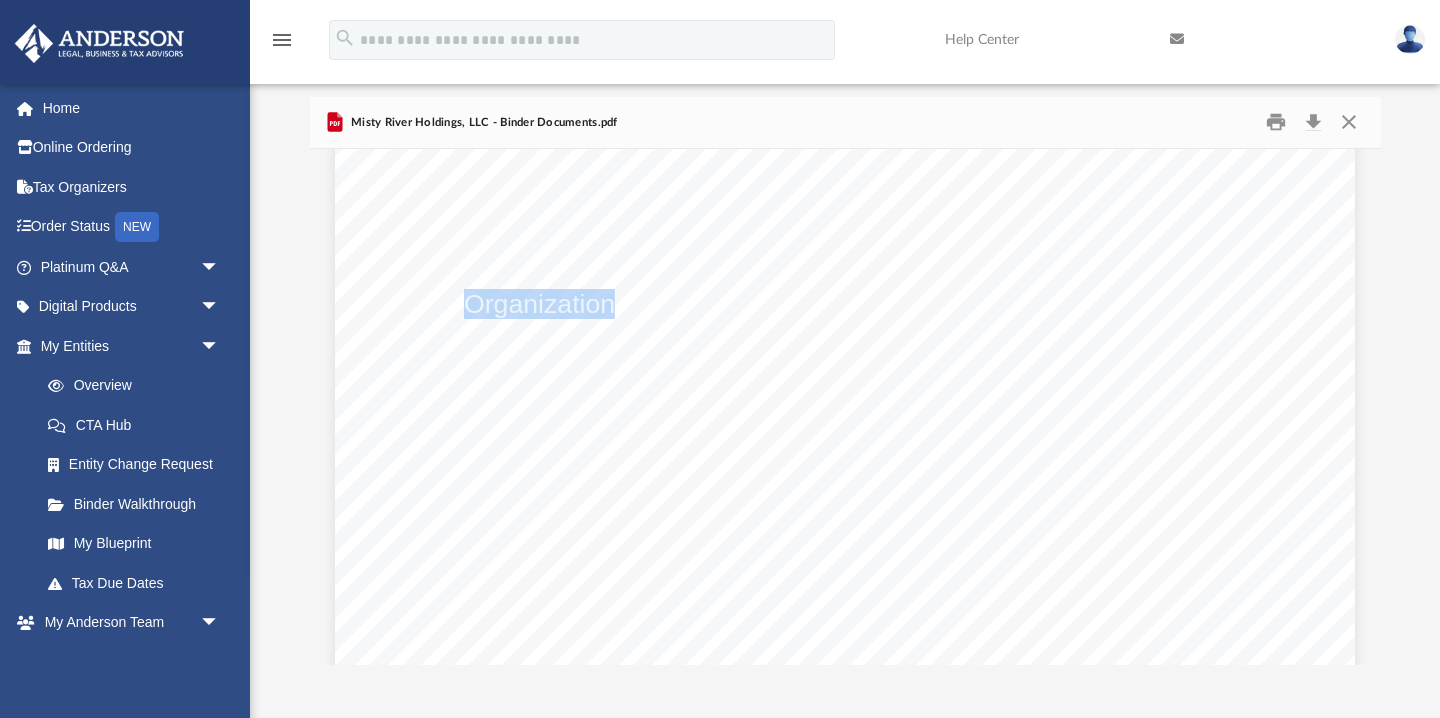 click on "Organization" at bounding box center [539, 304] 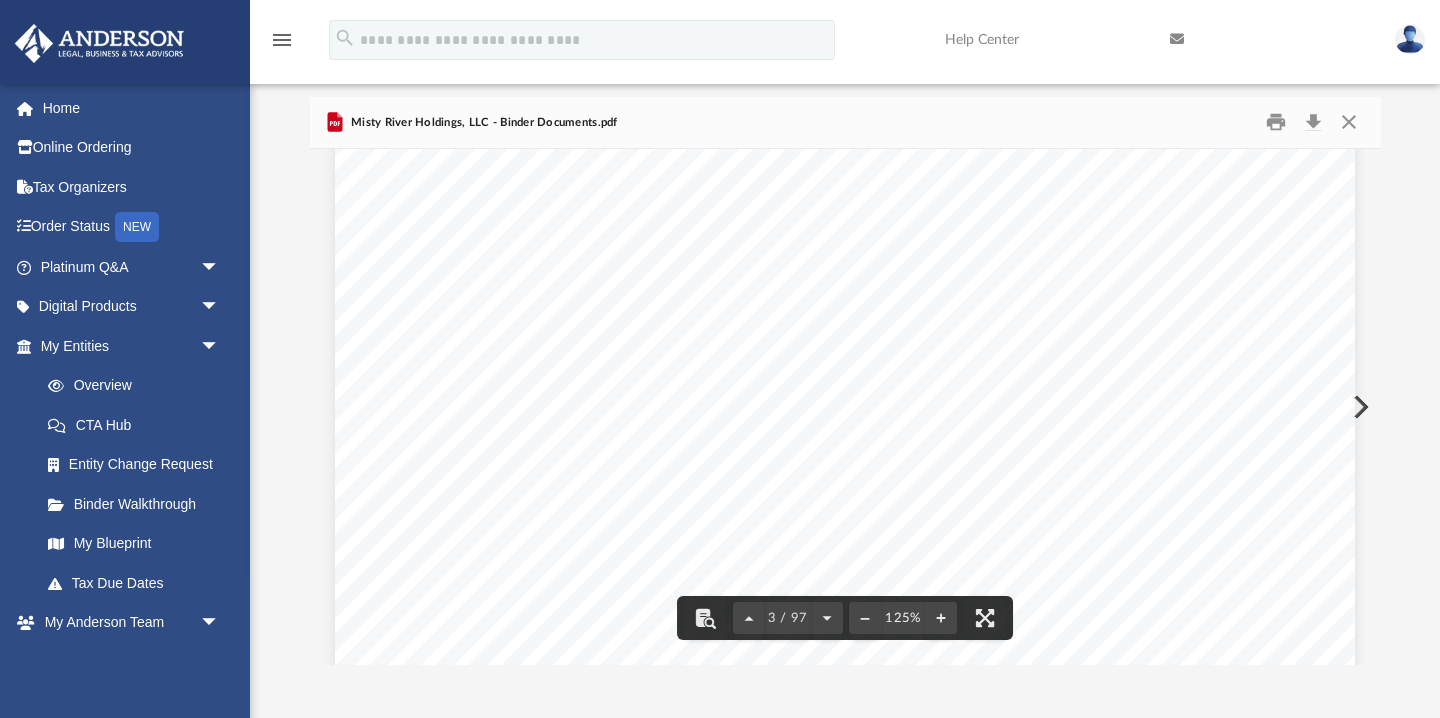 click on "Articles of" at bounding box center [523, 273] 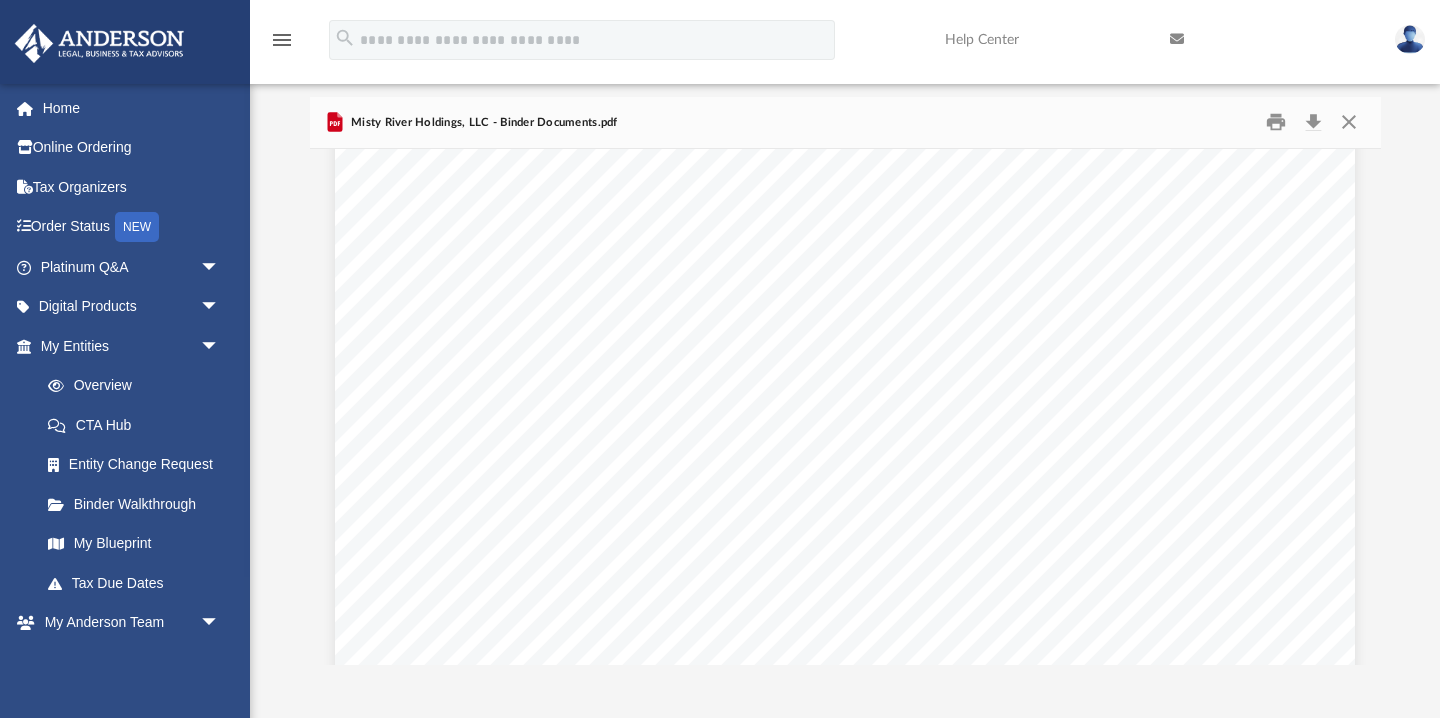 scroll, scrollTop: 2981, scrollLeft: 0, axis: vertical 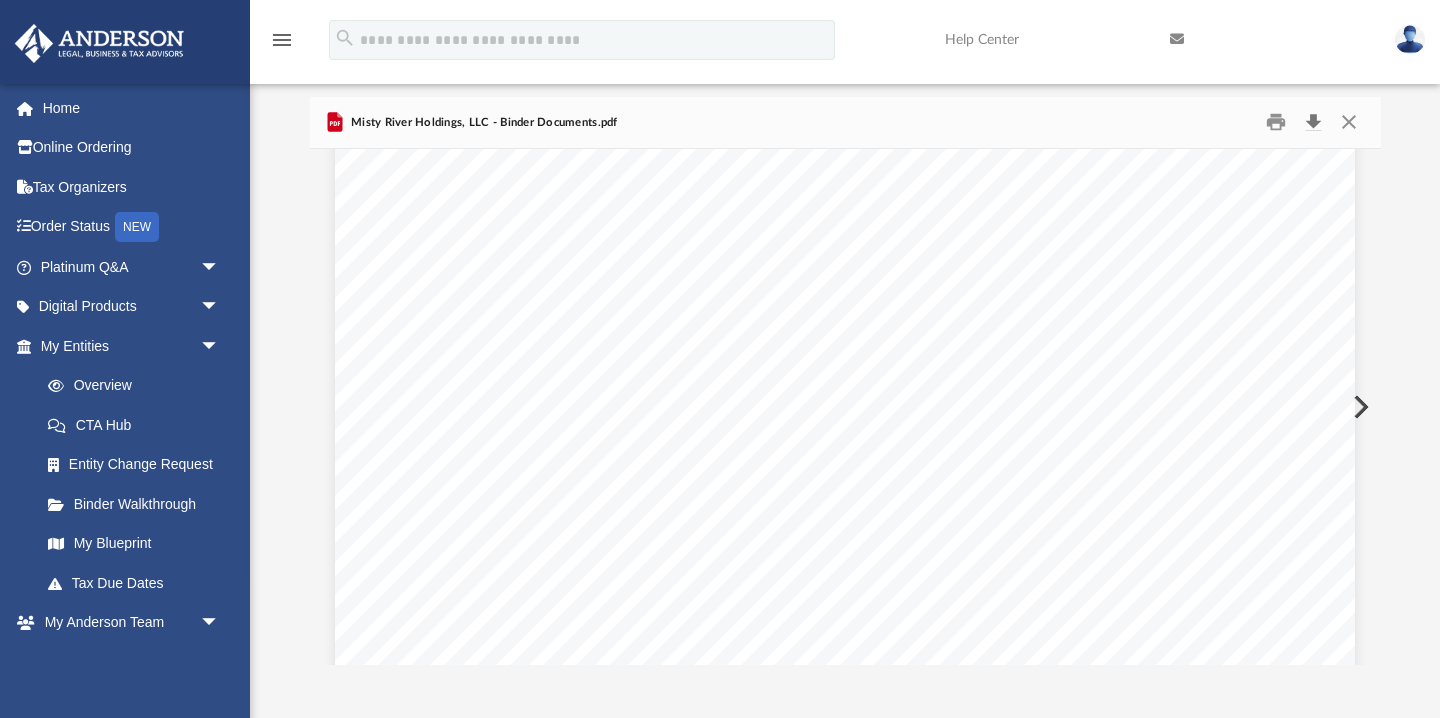 click at bounding box center [1314, 122] 